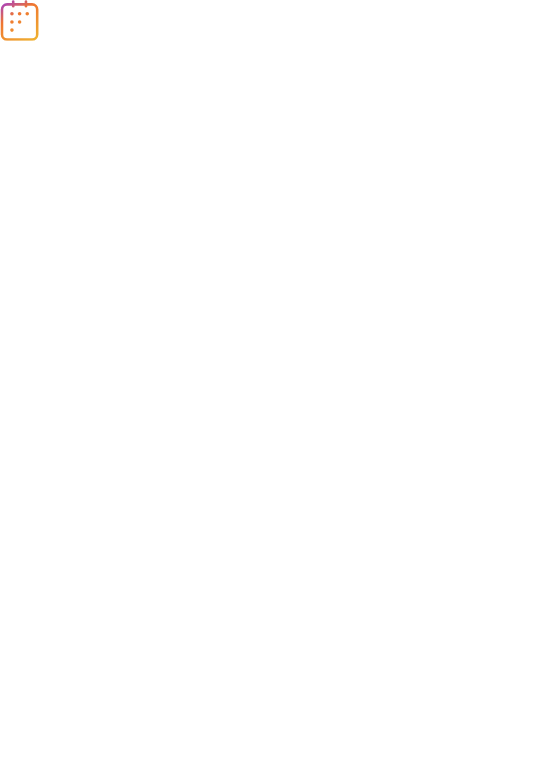 scroll, scrollTop: 0, scrollLeft: 0, axis: both 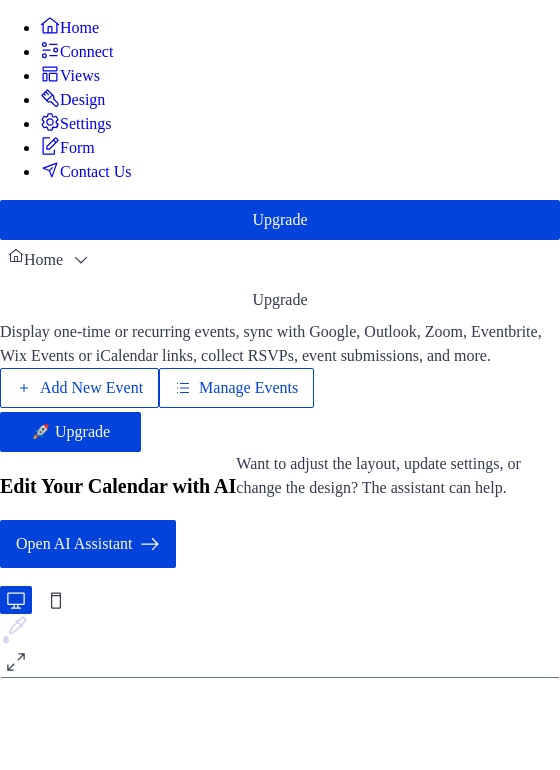 click on "Add New Event" at bounding box center [91, 388] 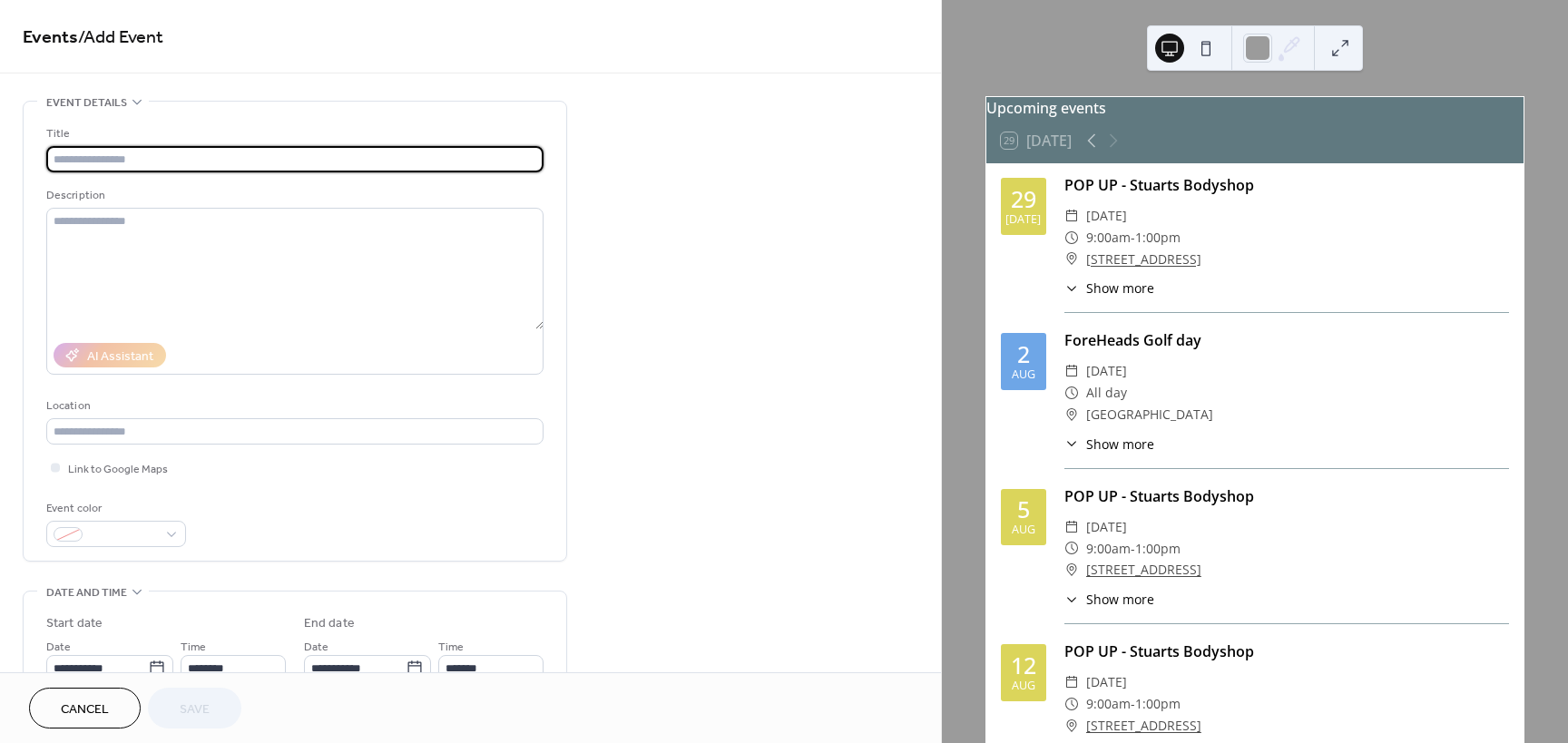 scroll, scrollTop: 0, scrollLeft: 0, axis: both 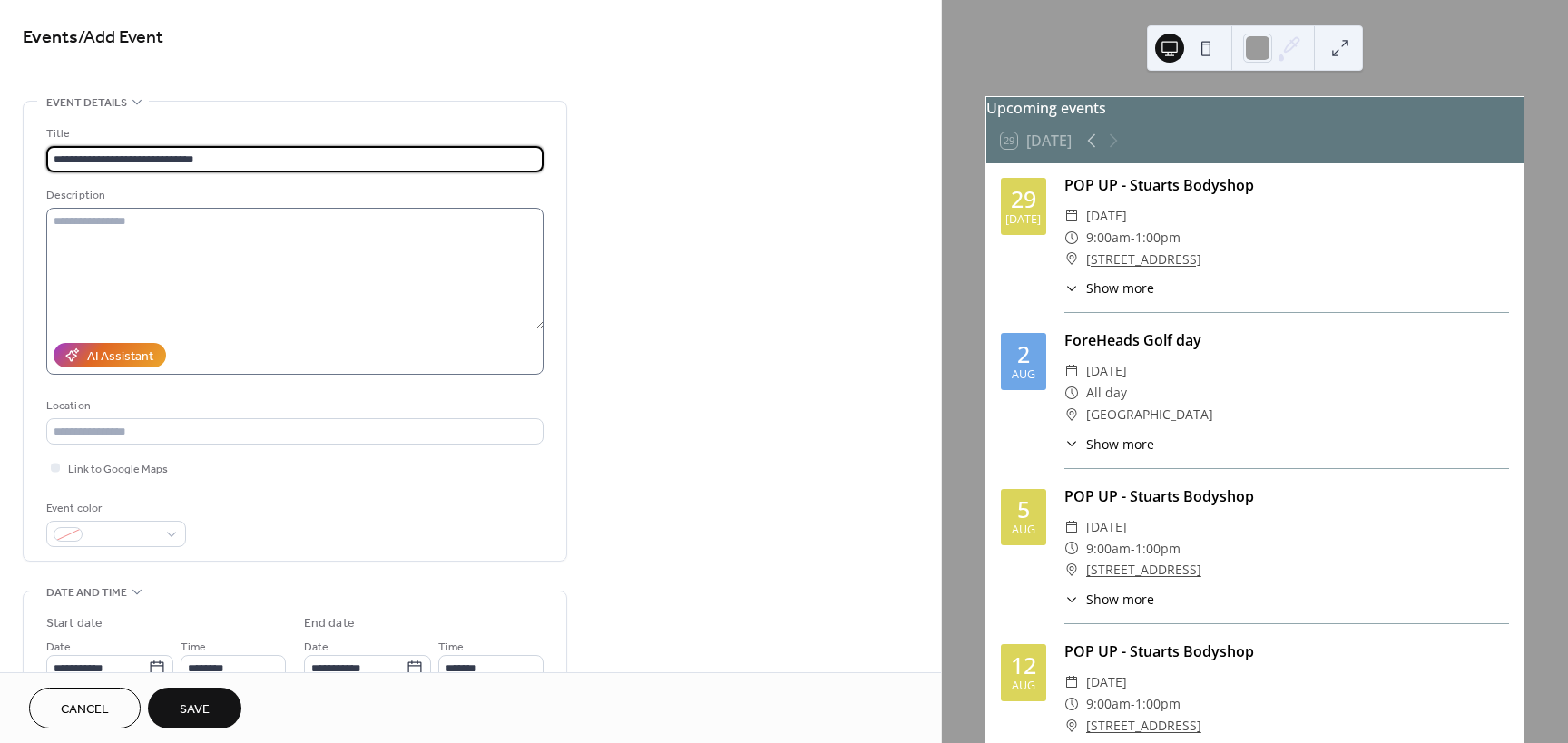 type on "**********" 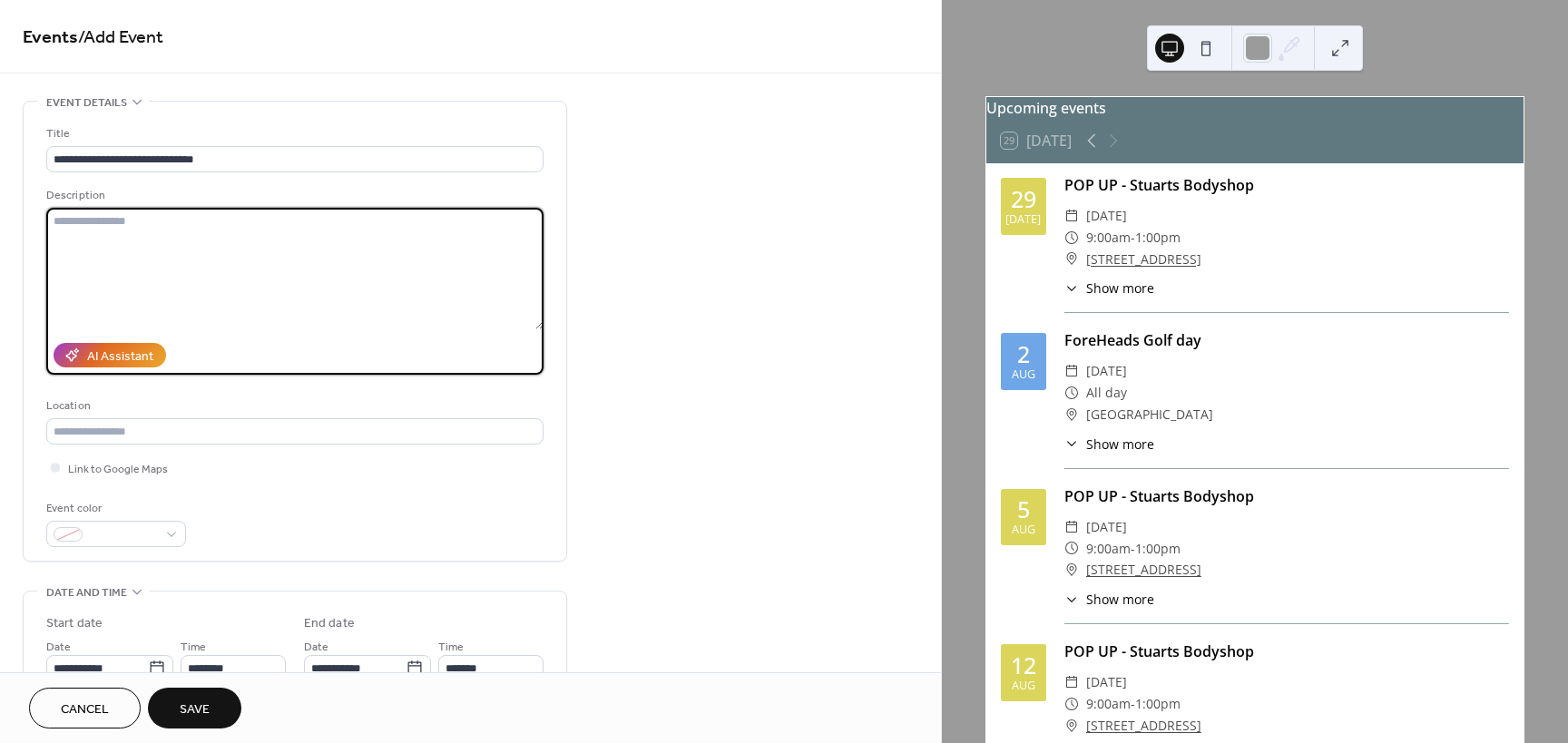 click at bounding box center (295, 269) 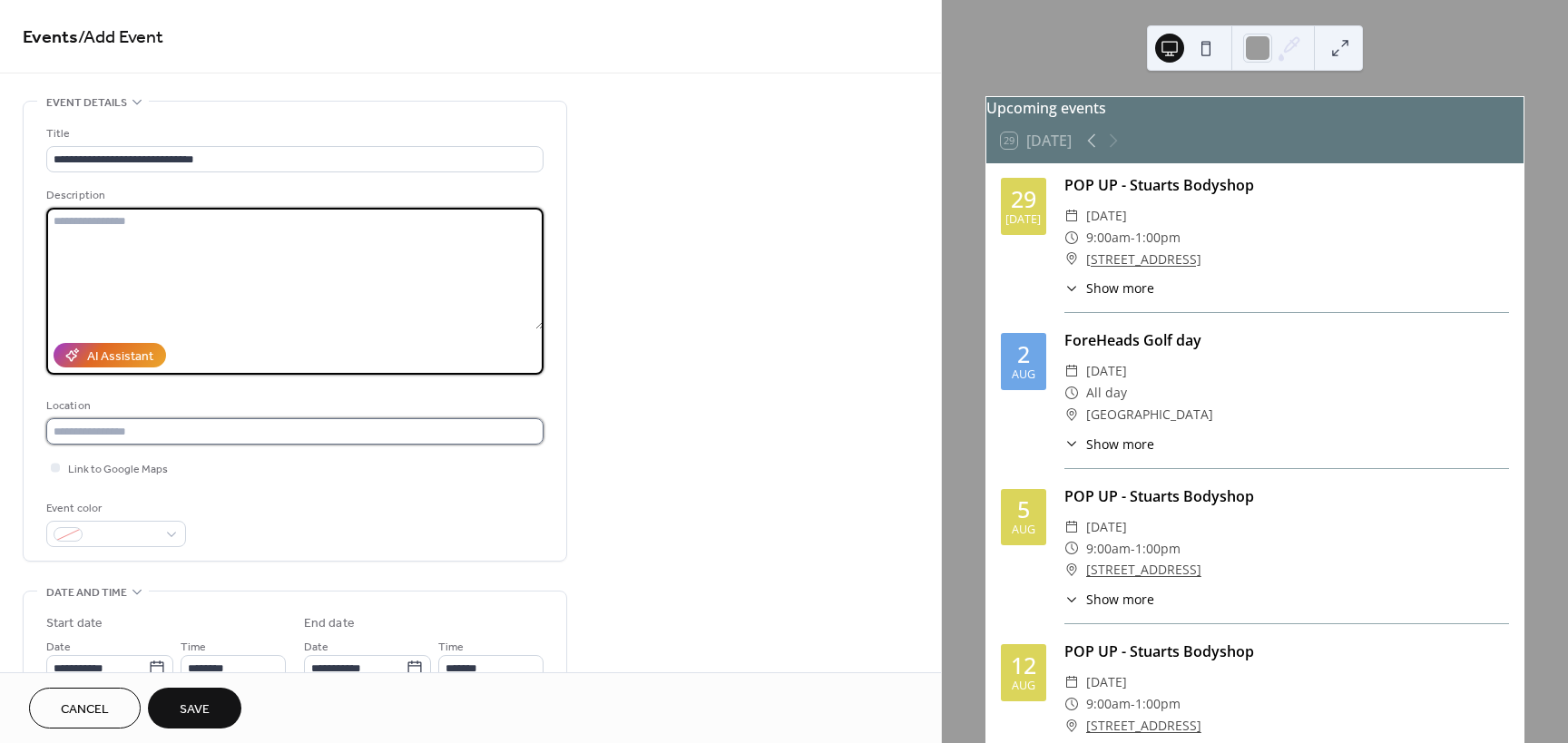 click at bounding box center [295, 431] 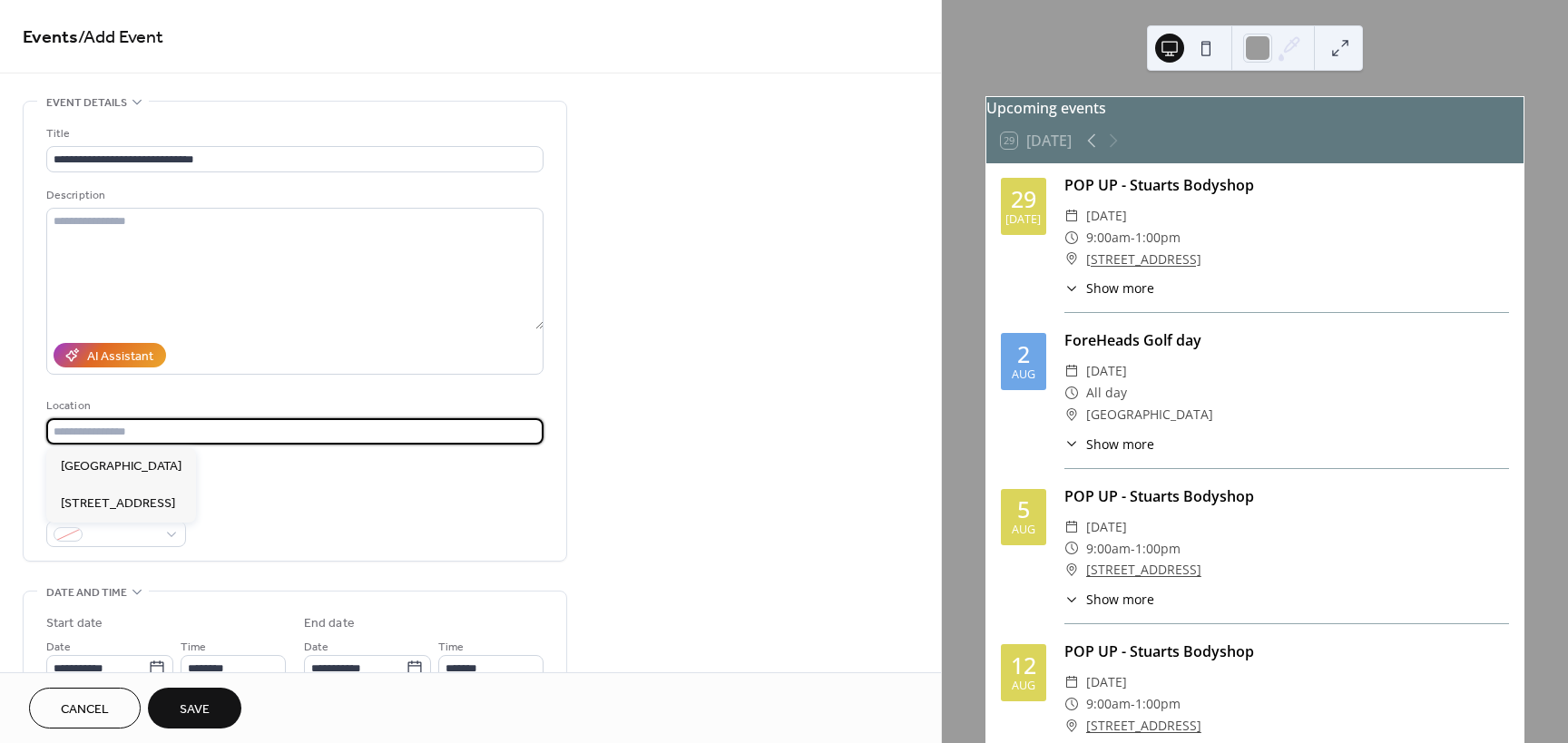 type on "*" 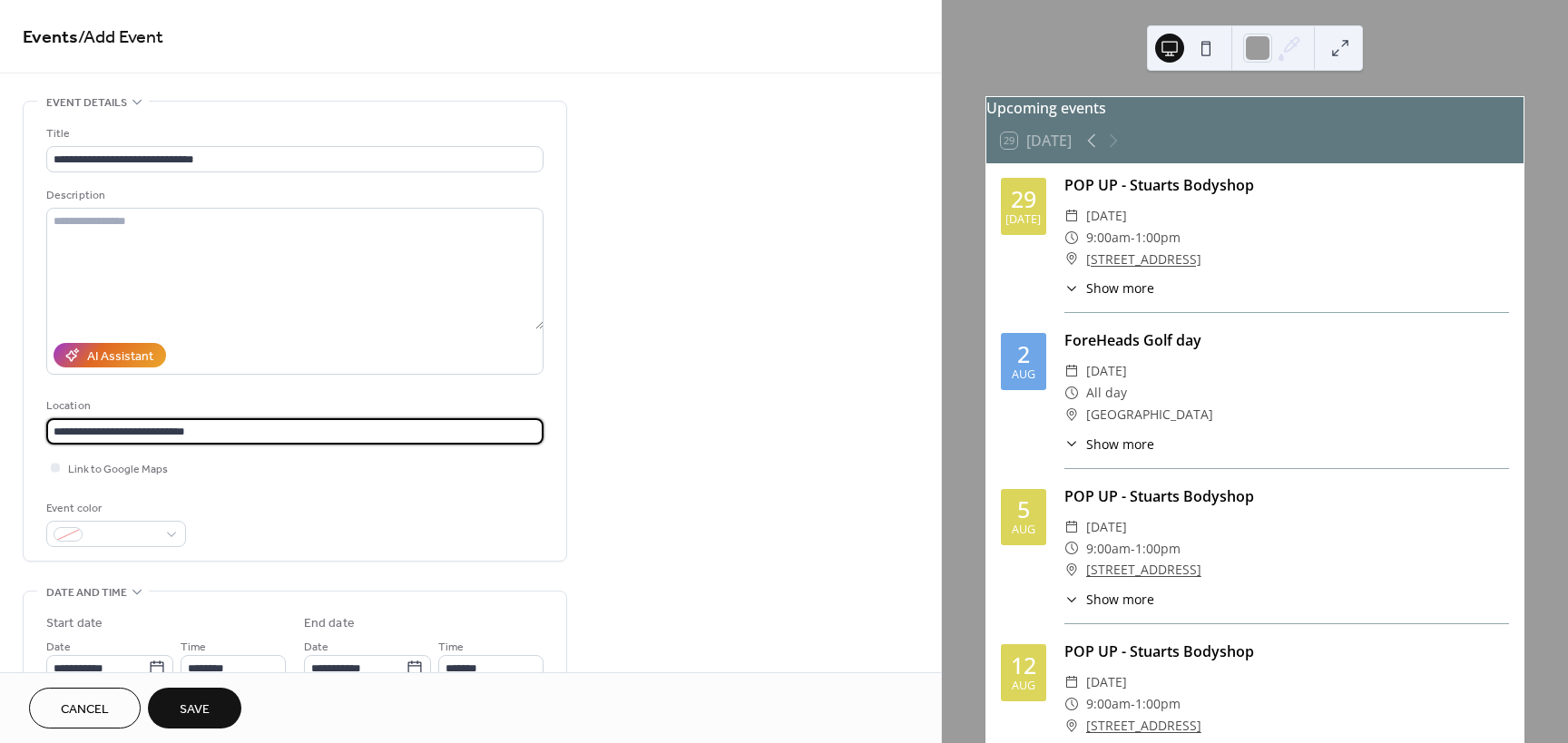drag, startPoint x: 124, startPoint y: 431, endPoint x: 46, endPoint y: 419, distance: 78.917679 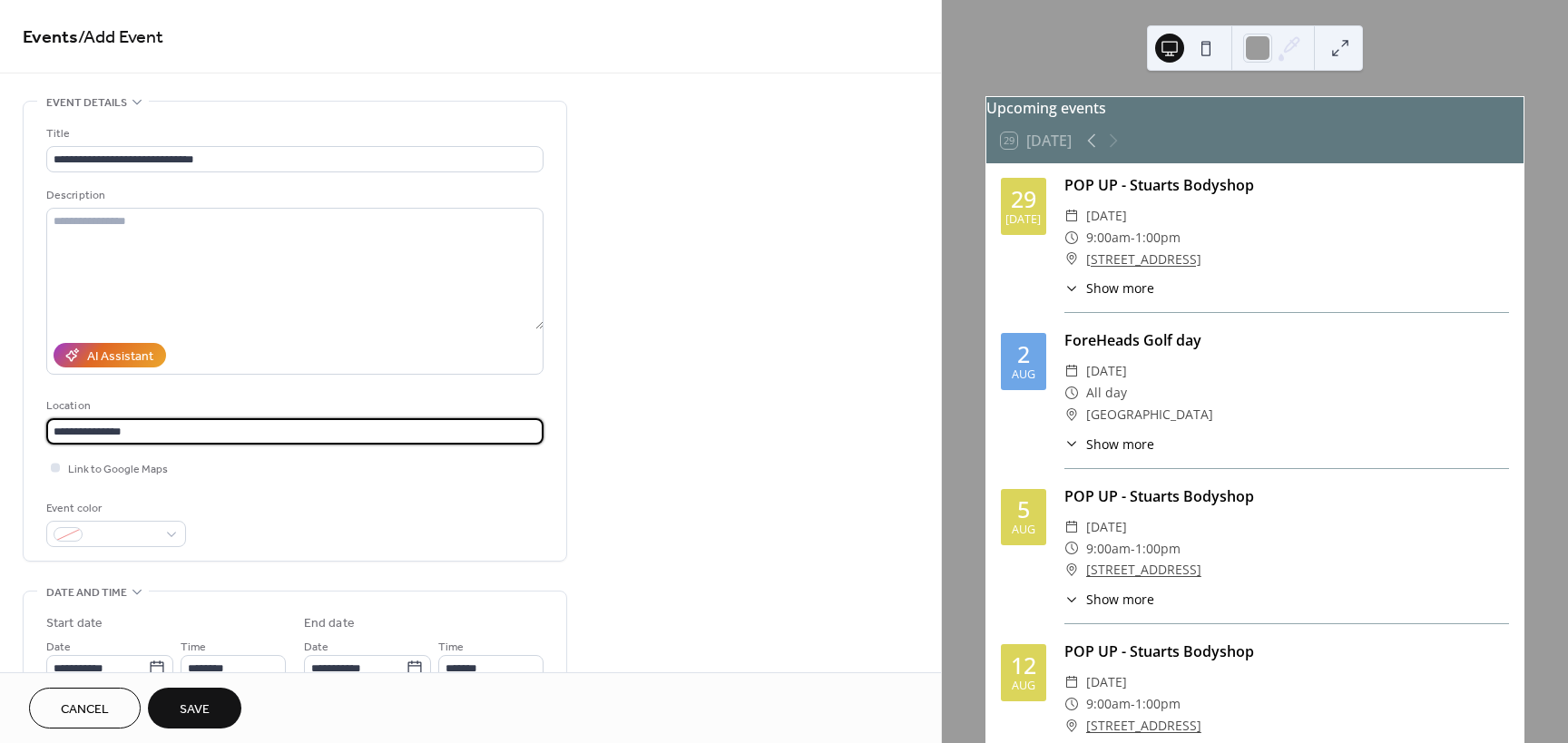 type on "**********" 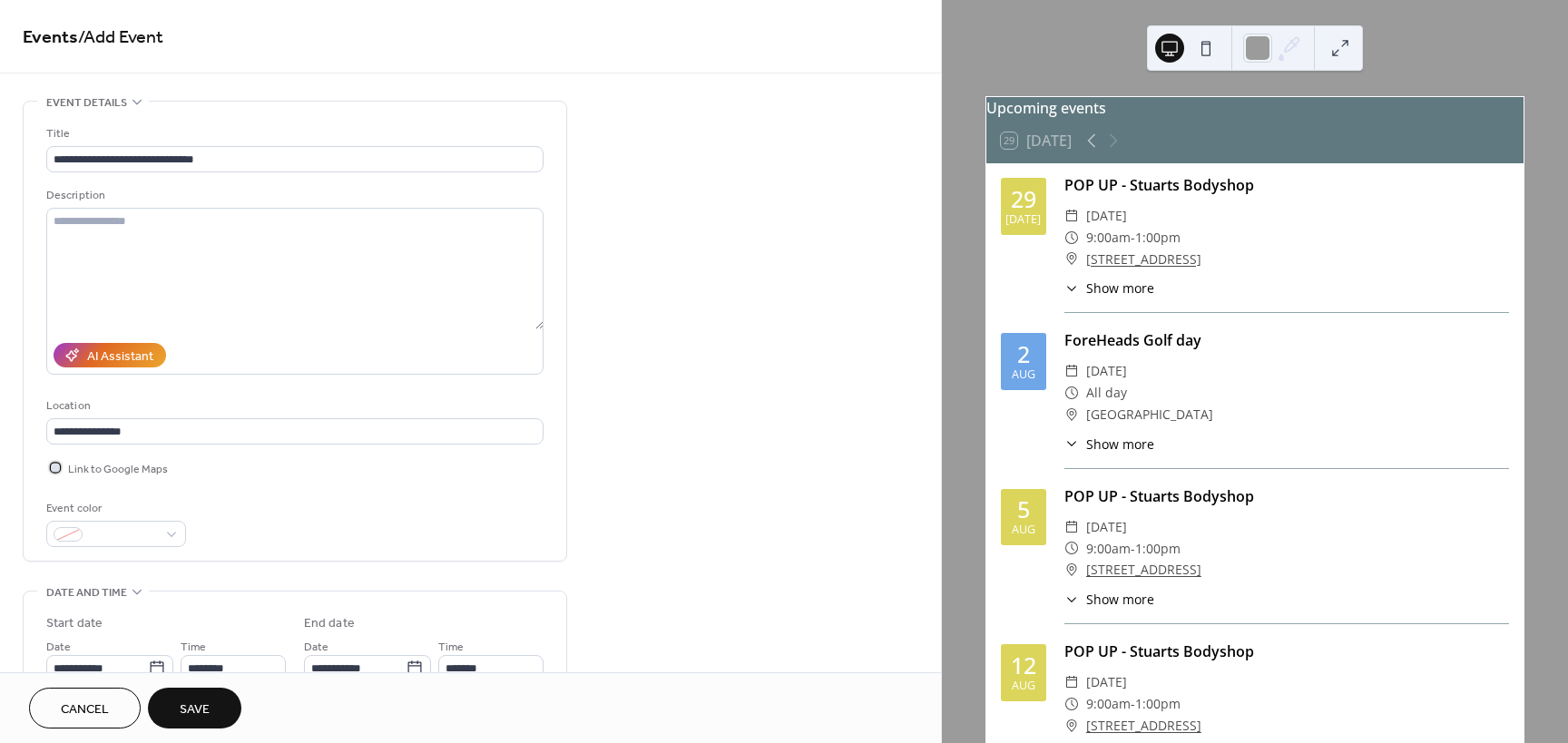 click at bounding box center [55, 467] 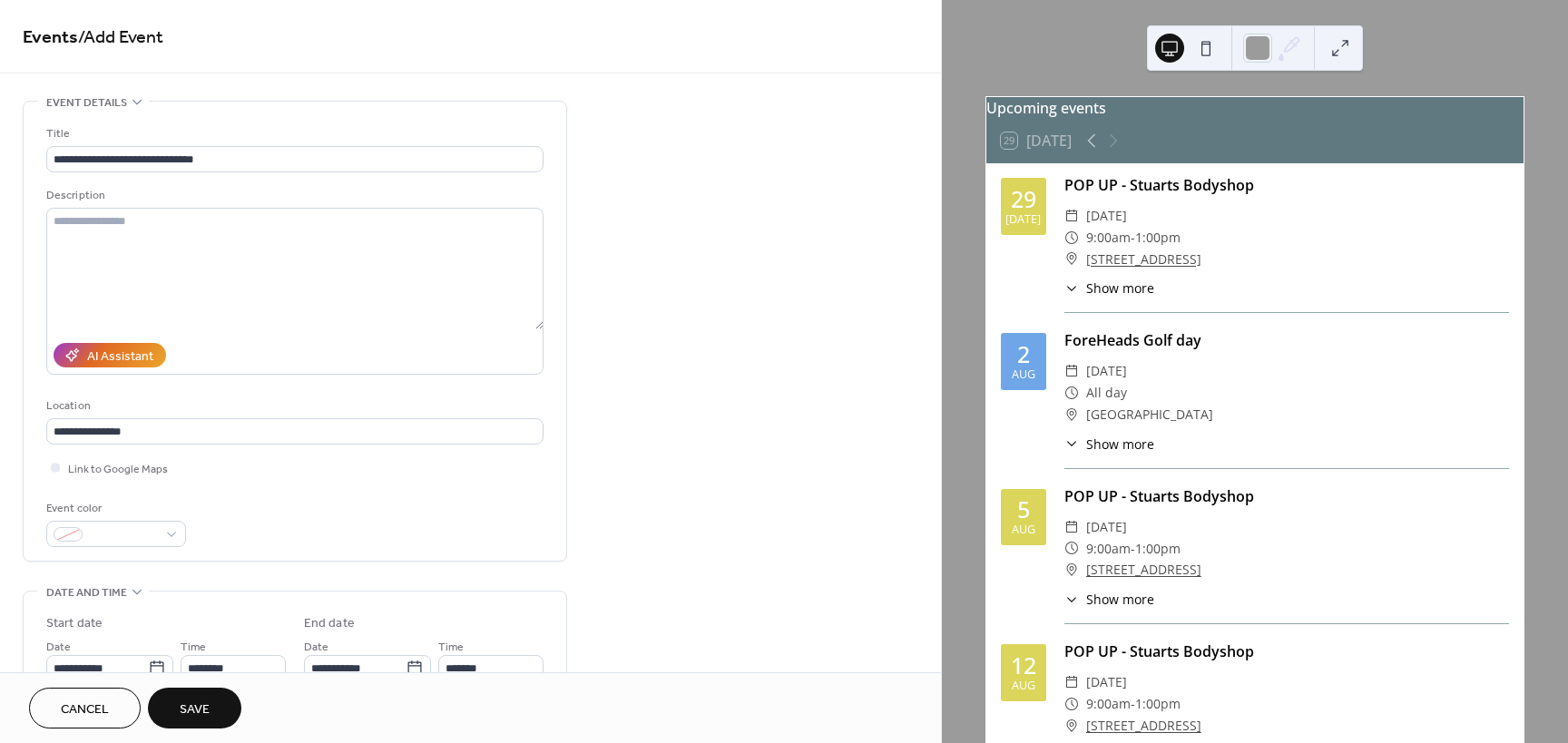 click on "Event color" at bounding box center [295, 523] 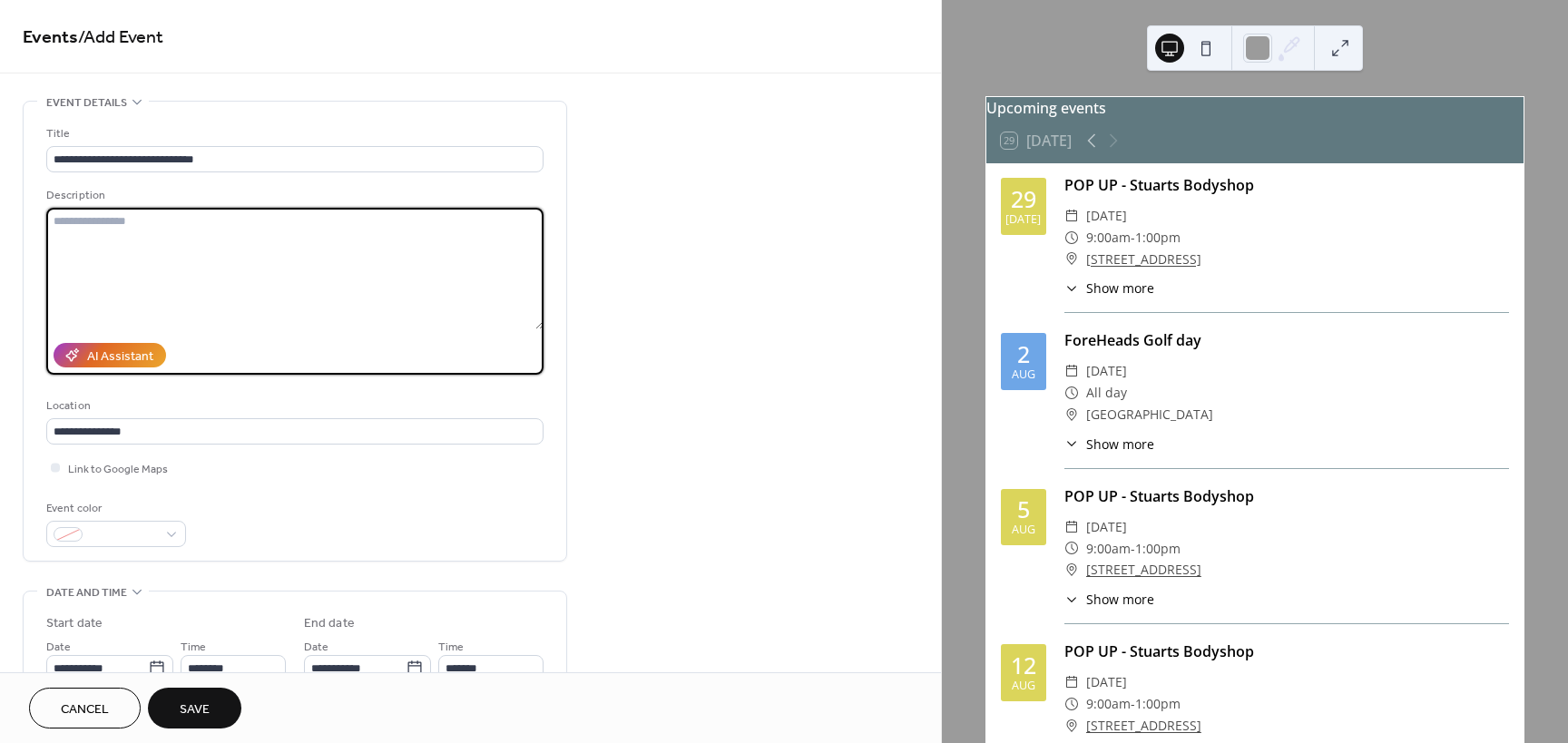 paste on "**********" 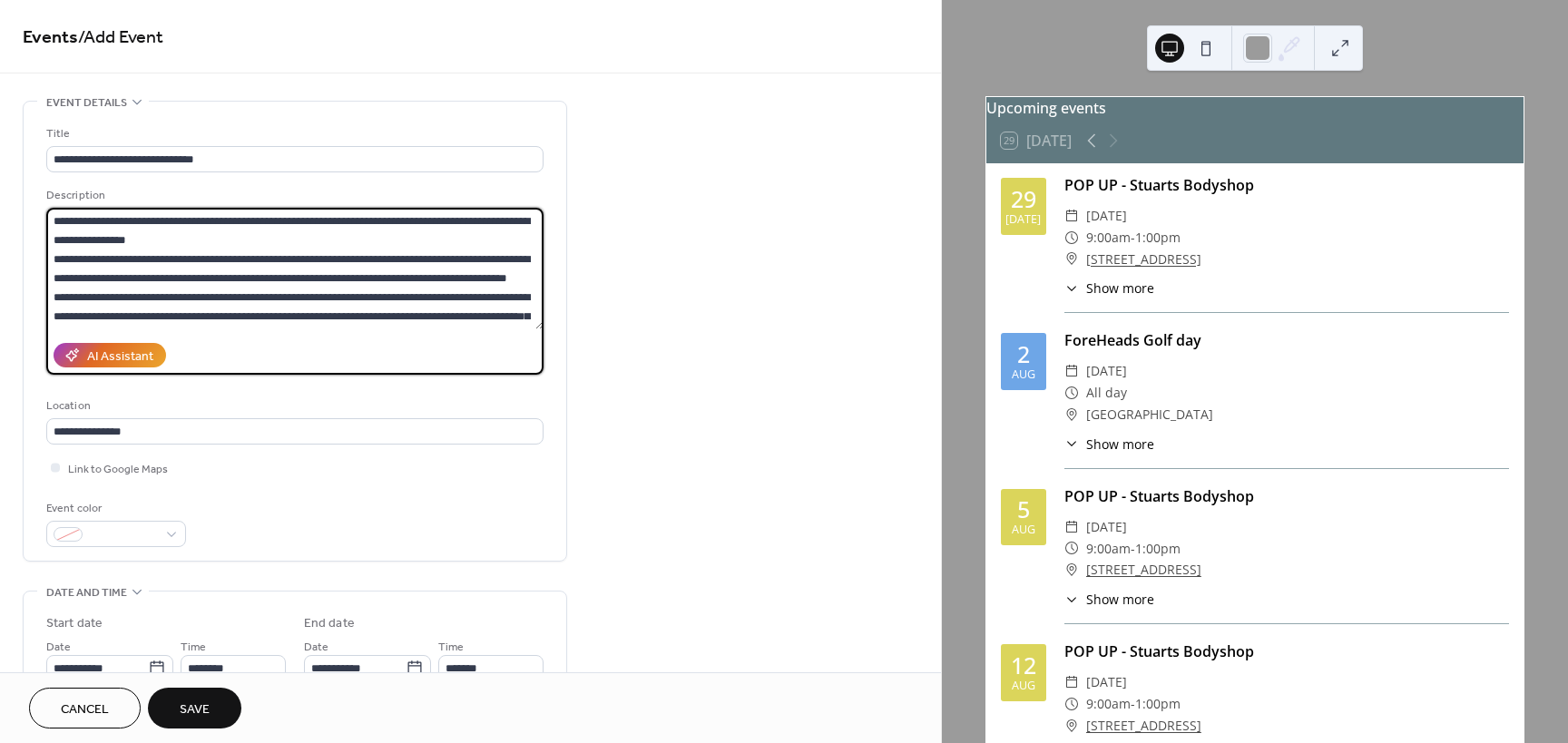 scroll, scrollTop: 150, scrollLeft: 0, axis: vertical 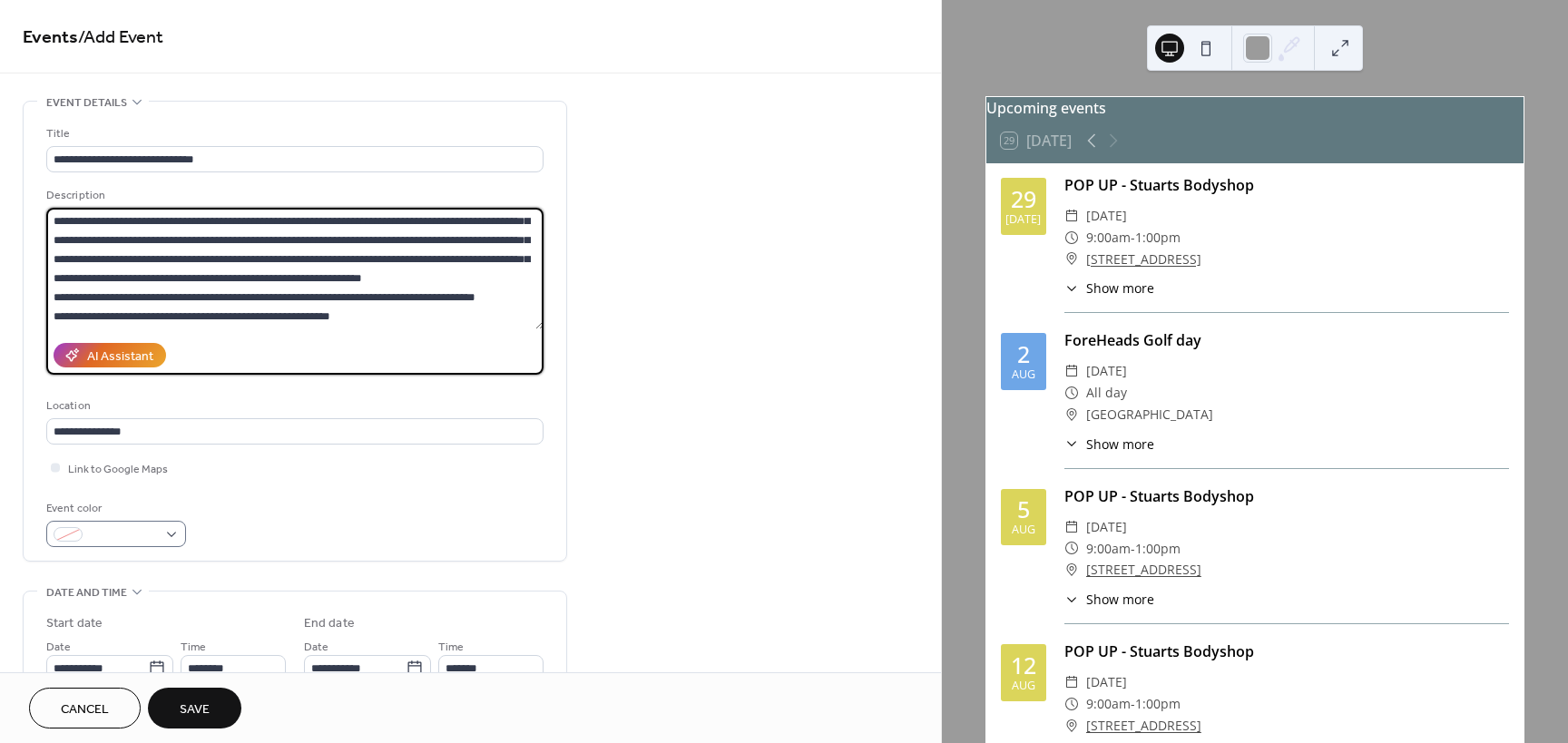 type on "**********" 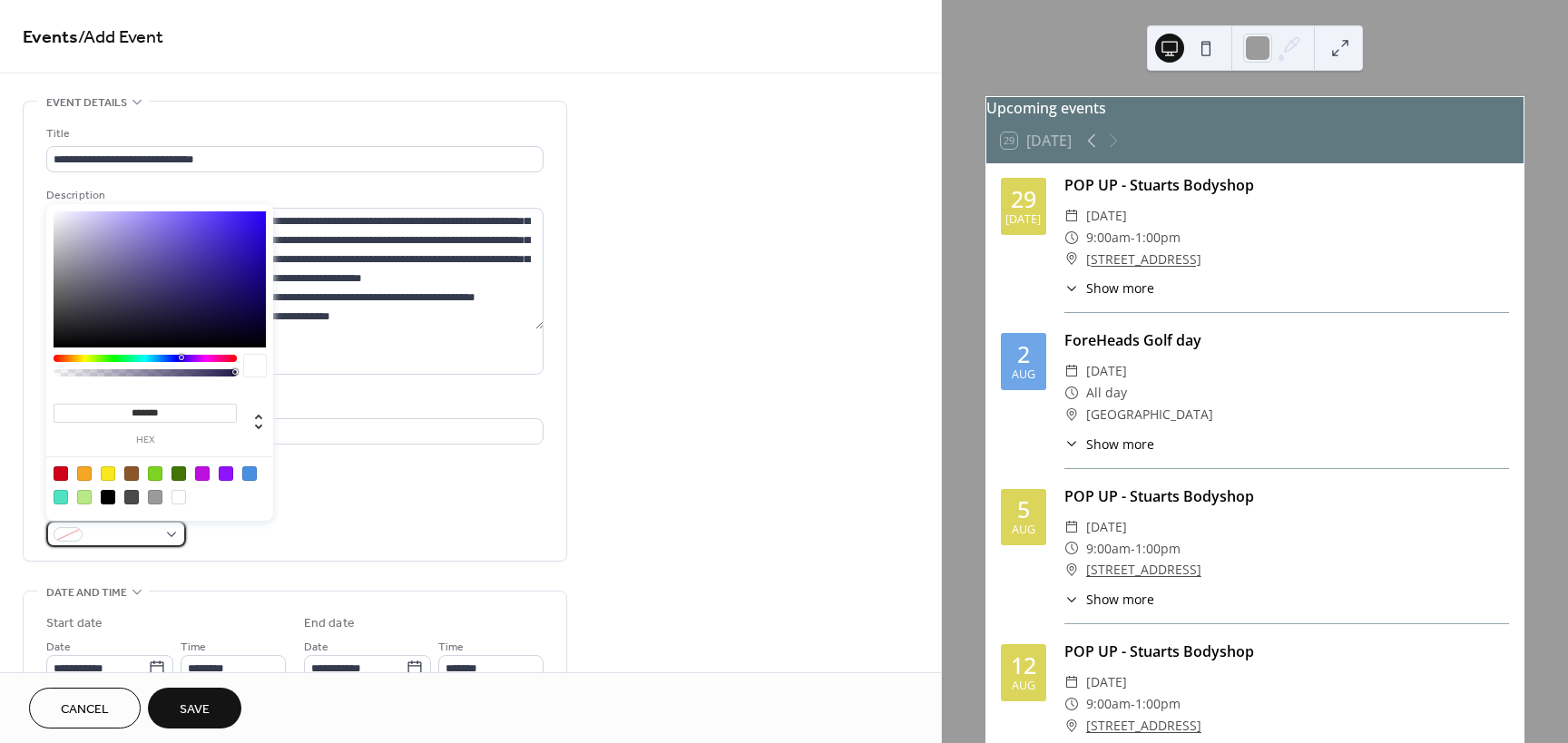 click at bounding box center (123, 535) 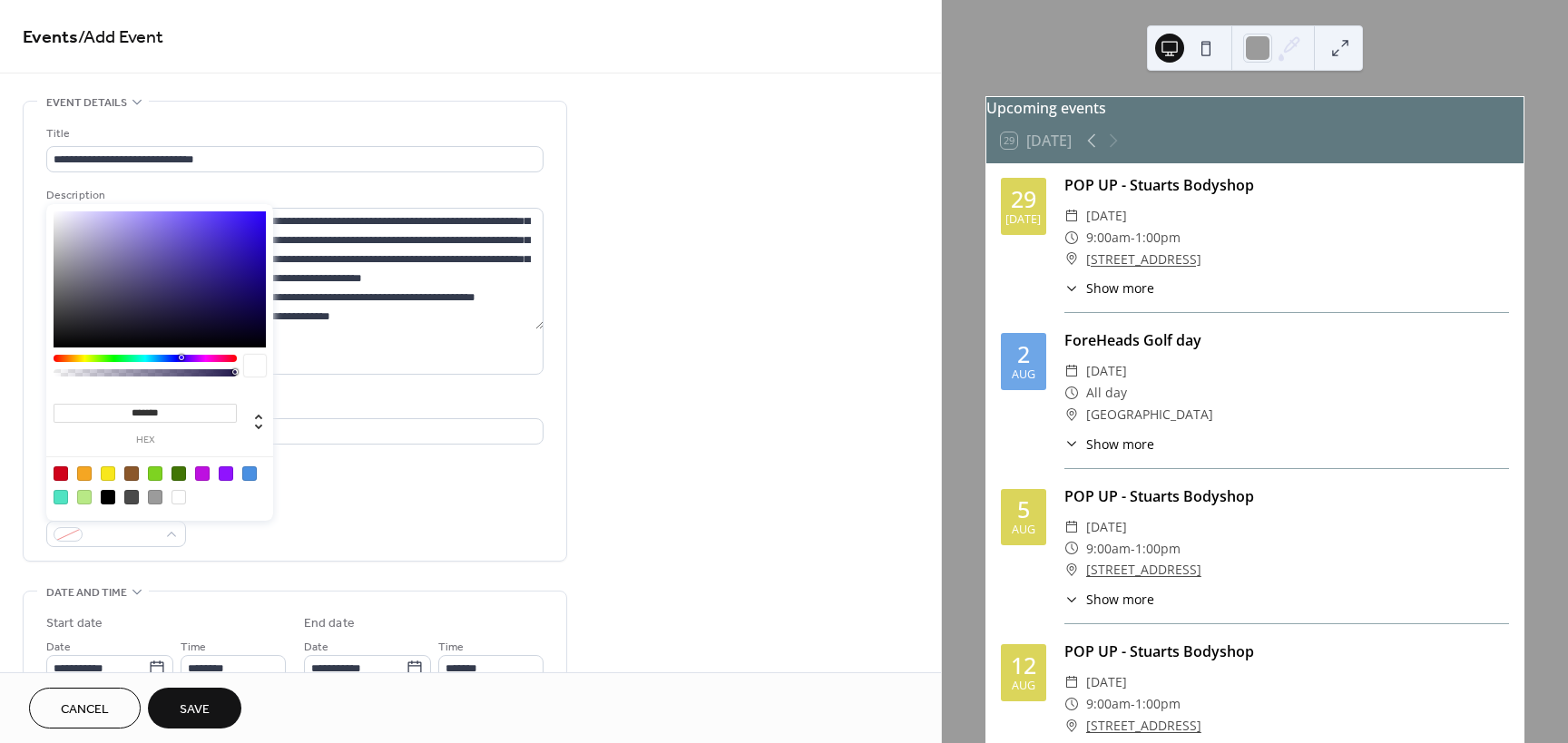 click at bounding box center [84, 474] 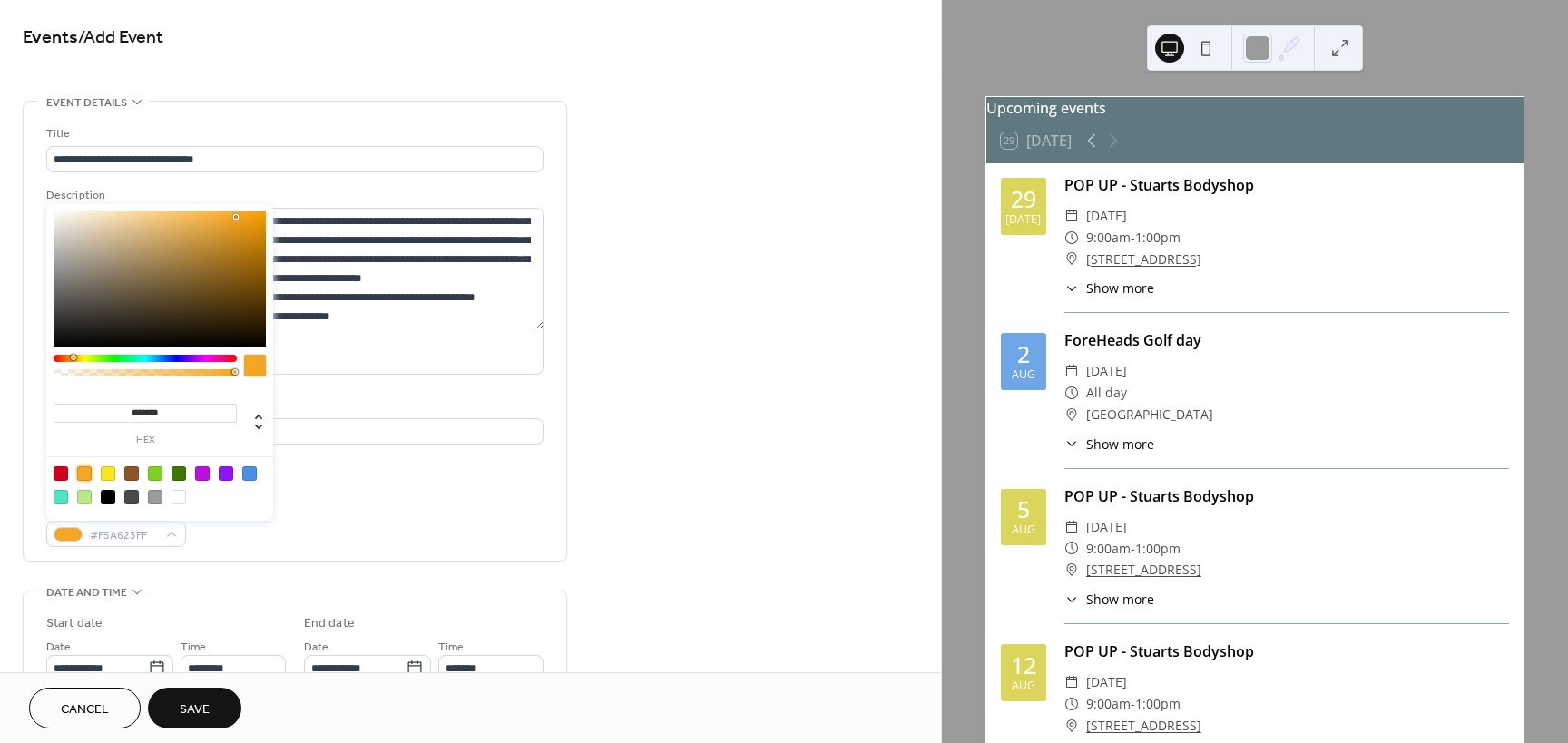 click on "Event color #F5A623FF" at bounding box center [295, 523] 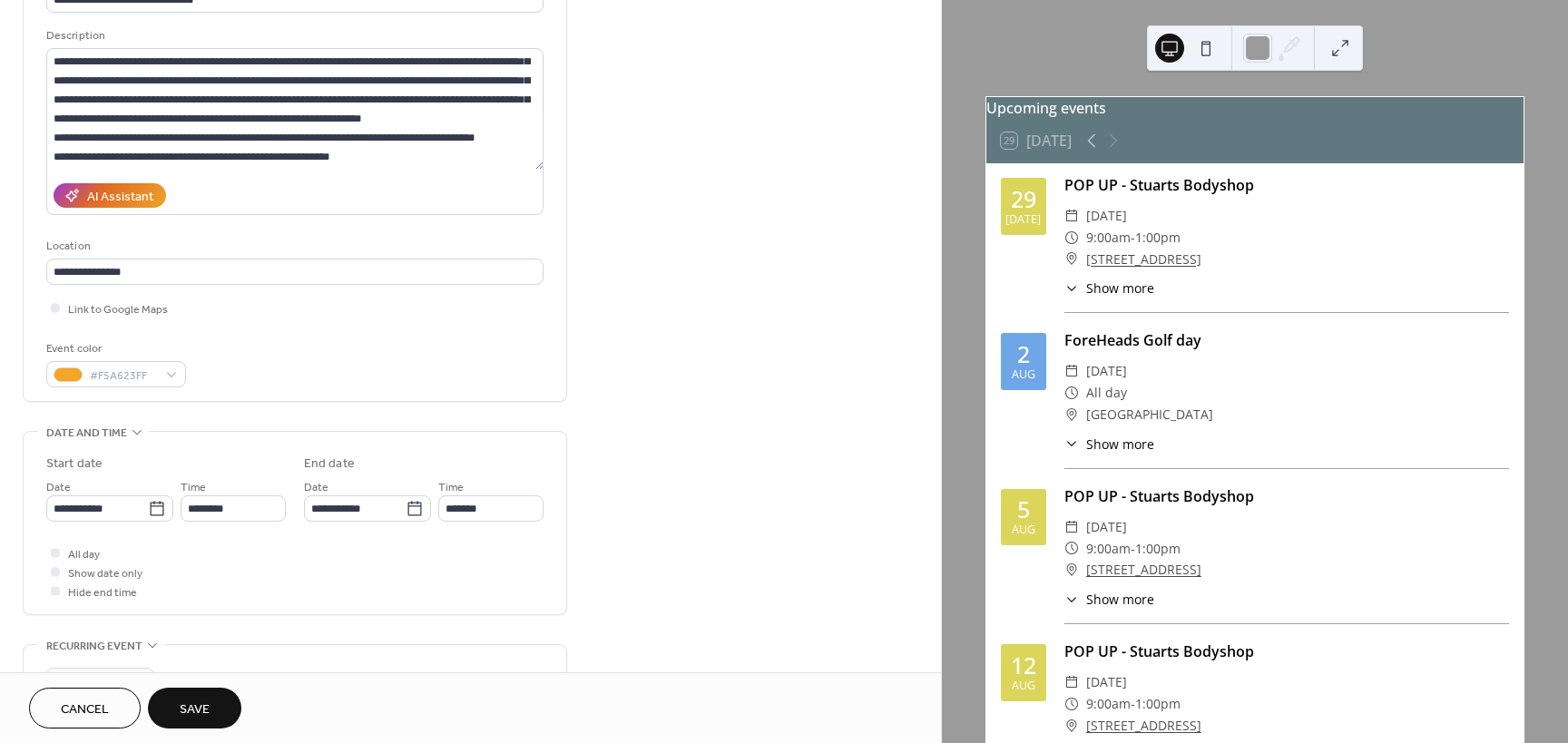 scroll, scrollTop: 272, scrollLeft: 0, axis: vertical 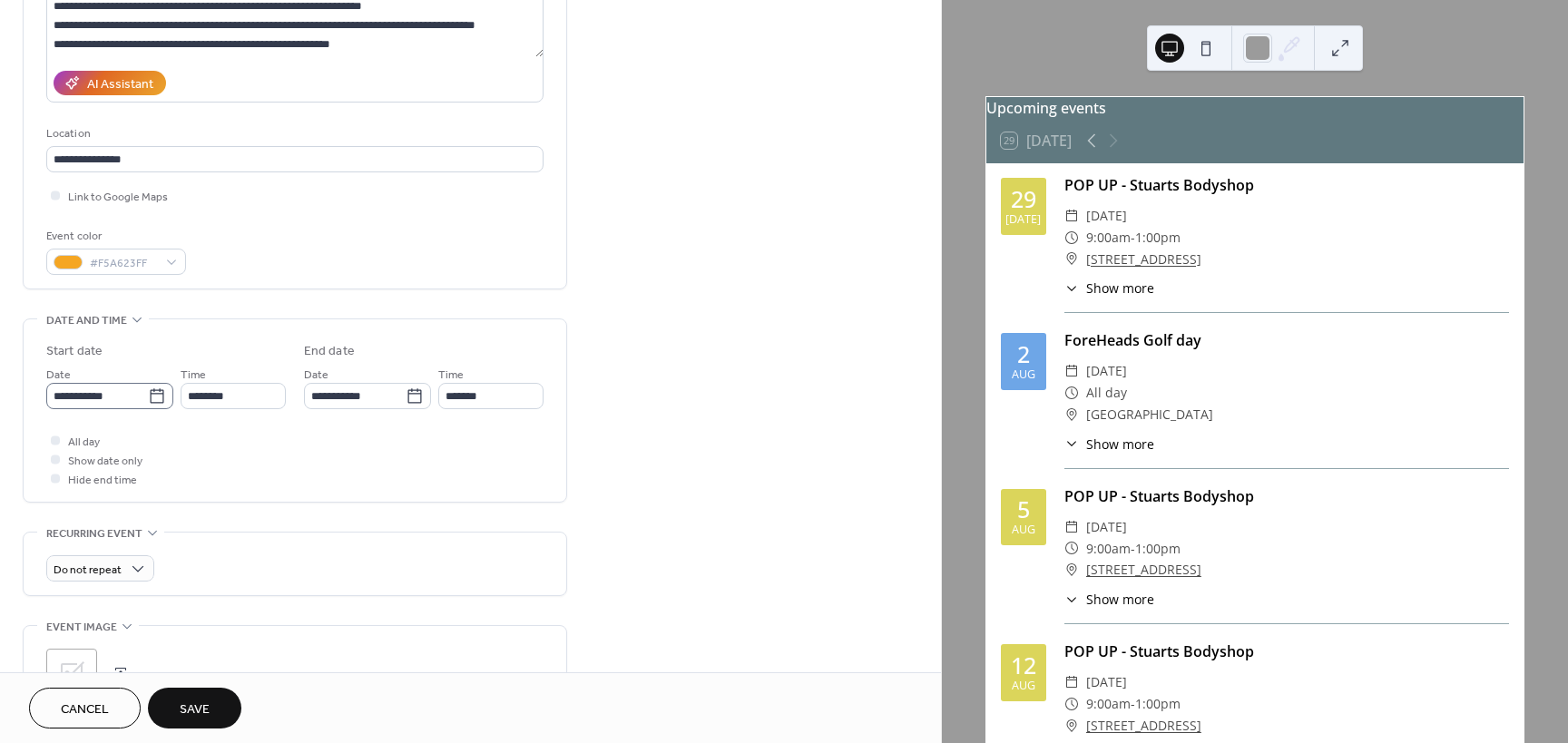 click 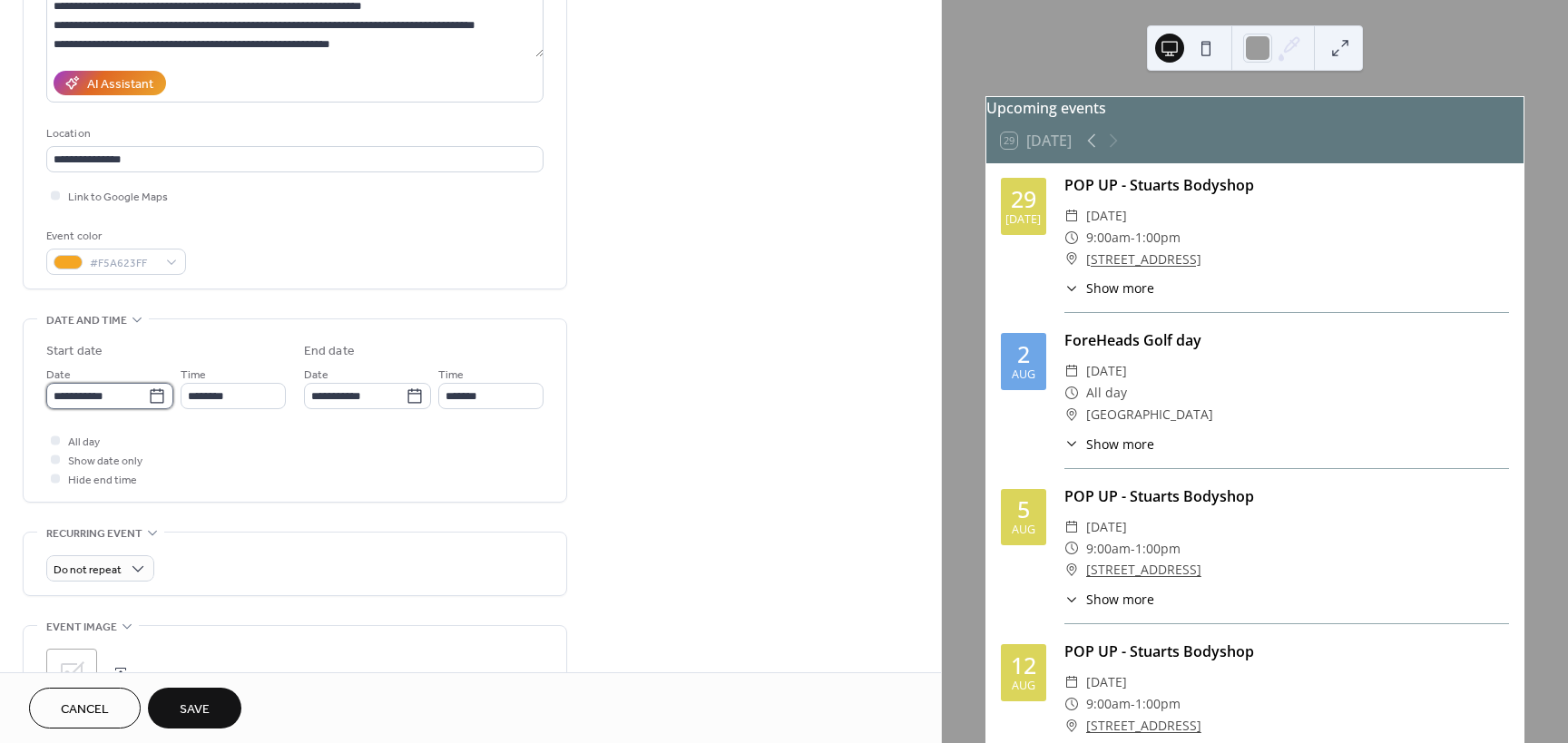 click on "**********" at bounding box center (97, 396) 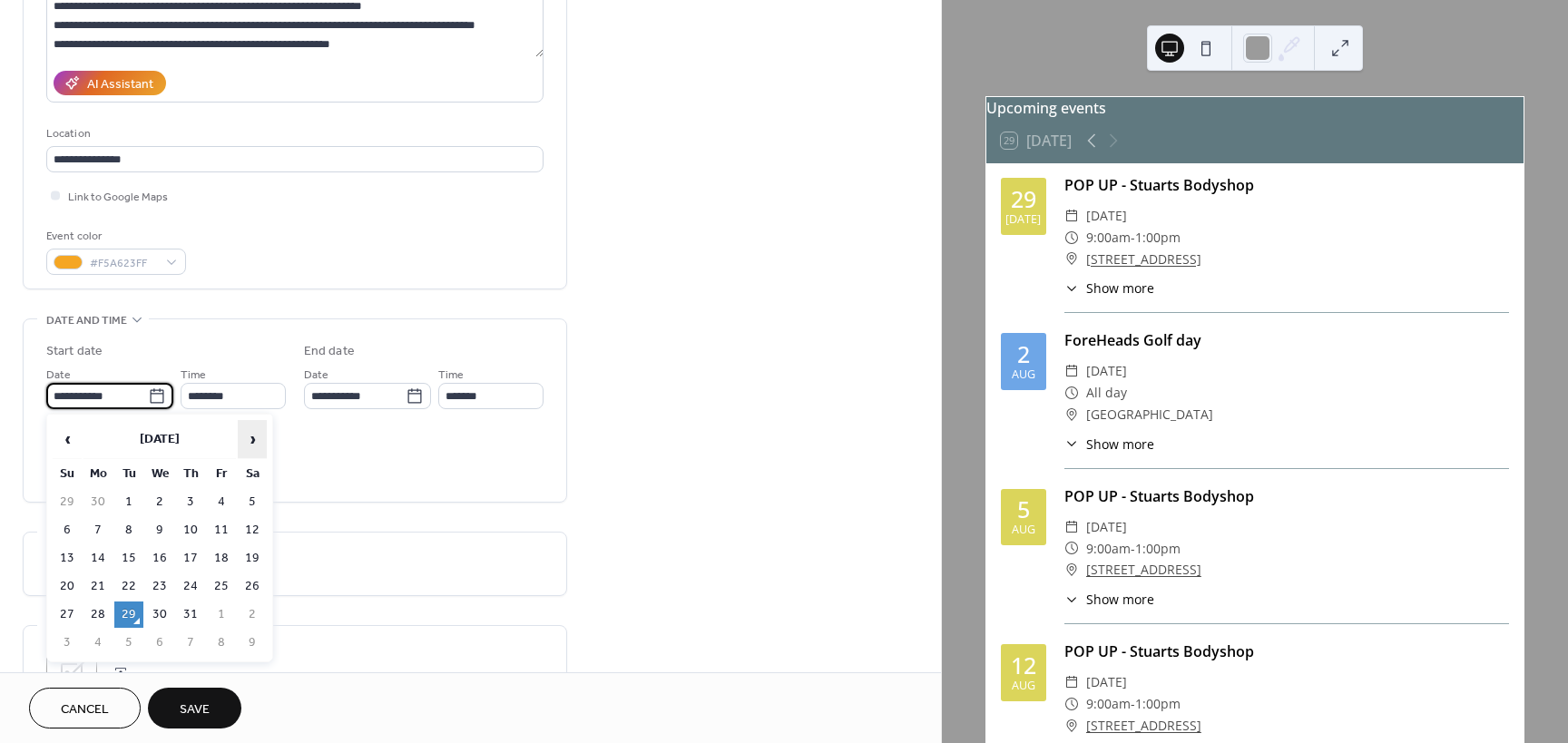 click on "›" at bounding box center [252, 439] 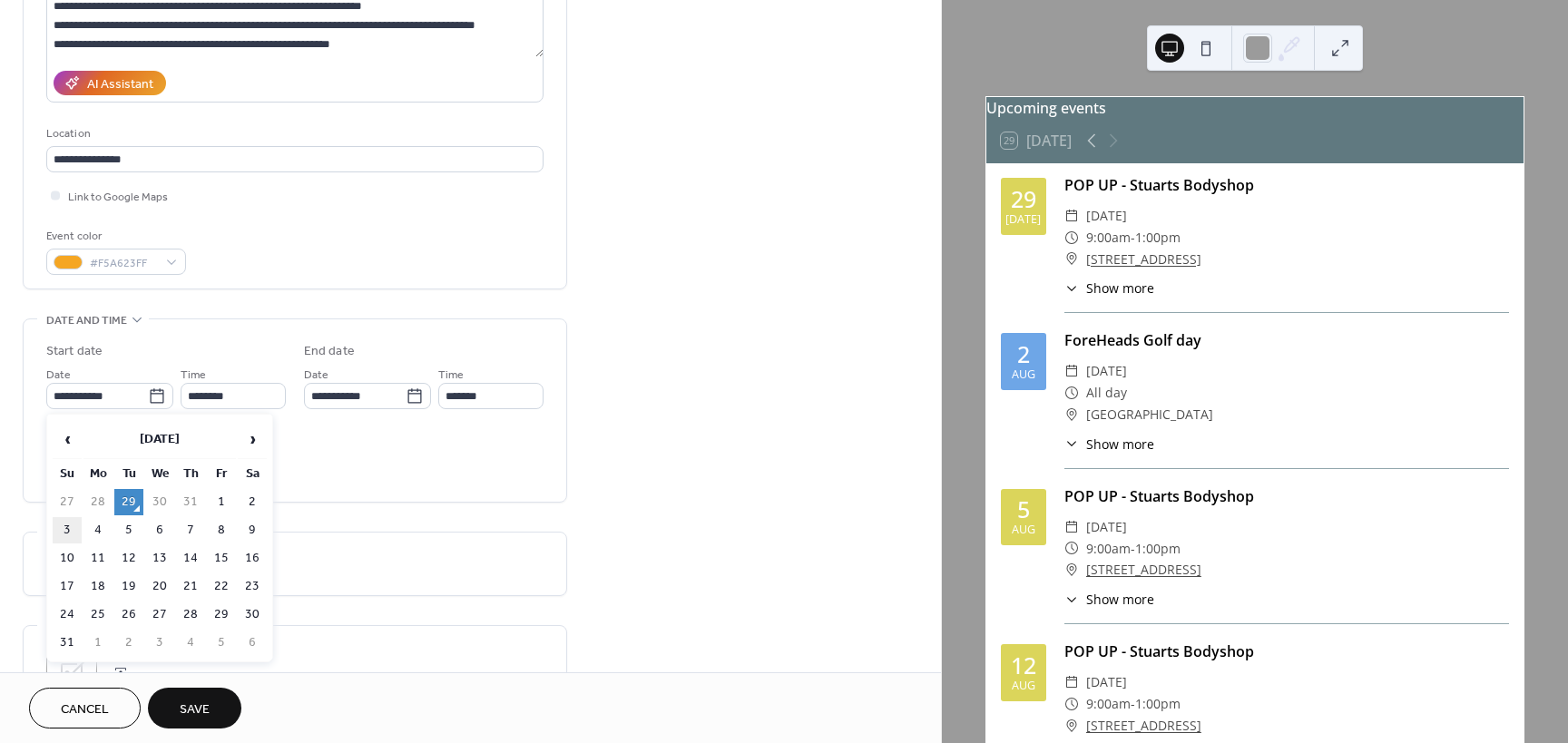 click on "3" at bounding box center [67, 530] 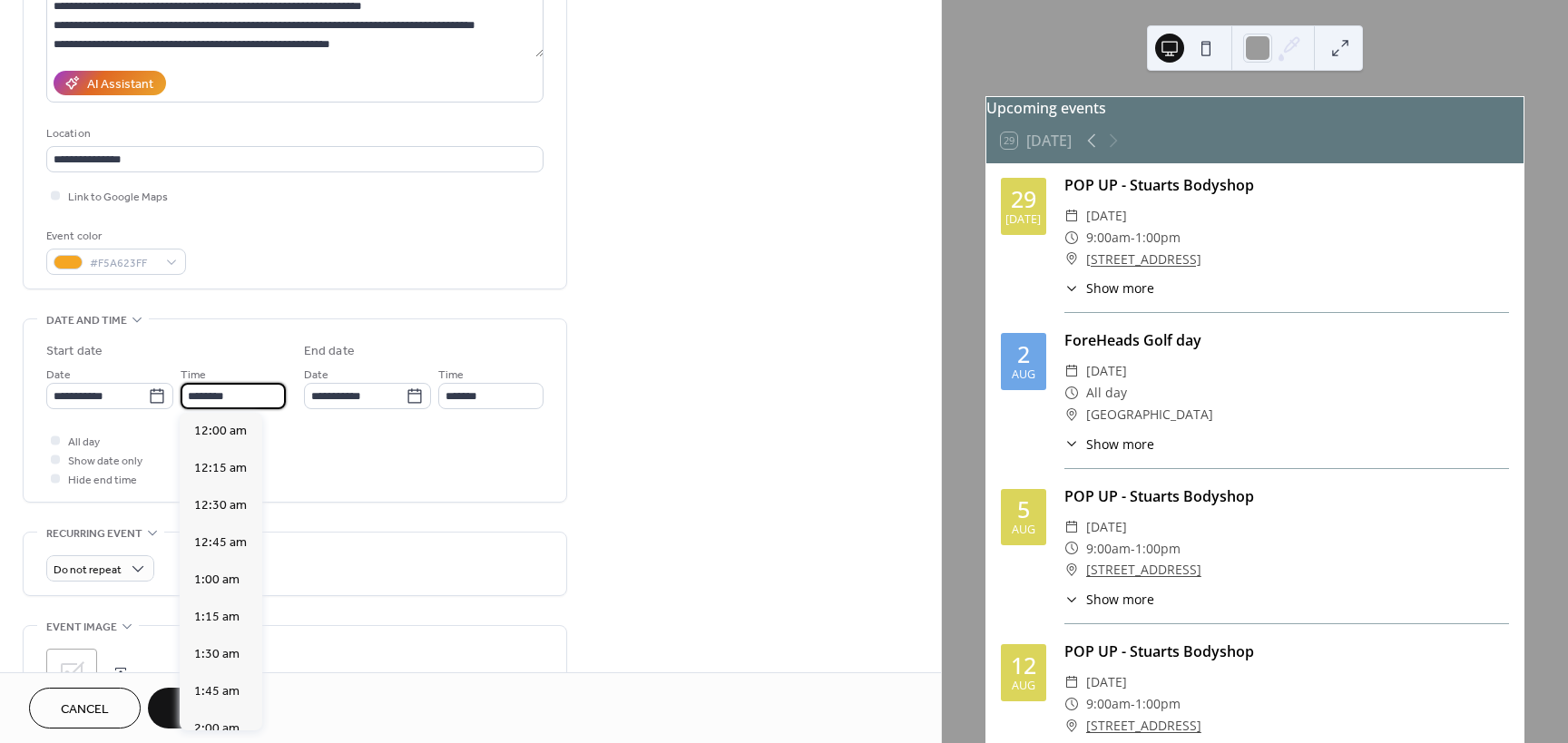click on "********" at bounding box center (233, 396) 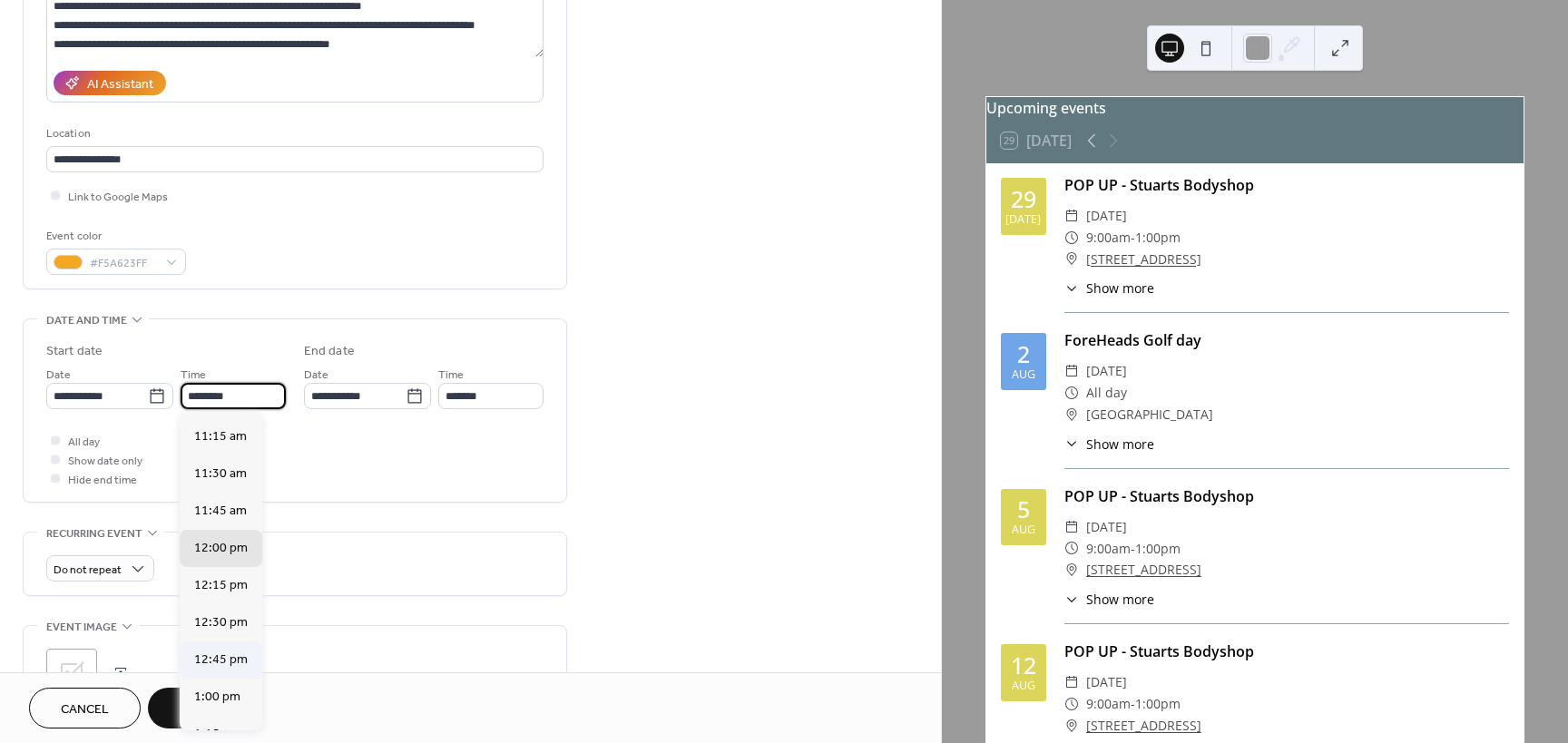 scroll, scrollTop: 1604, scrollLeft: 0, axis: vertical 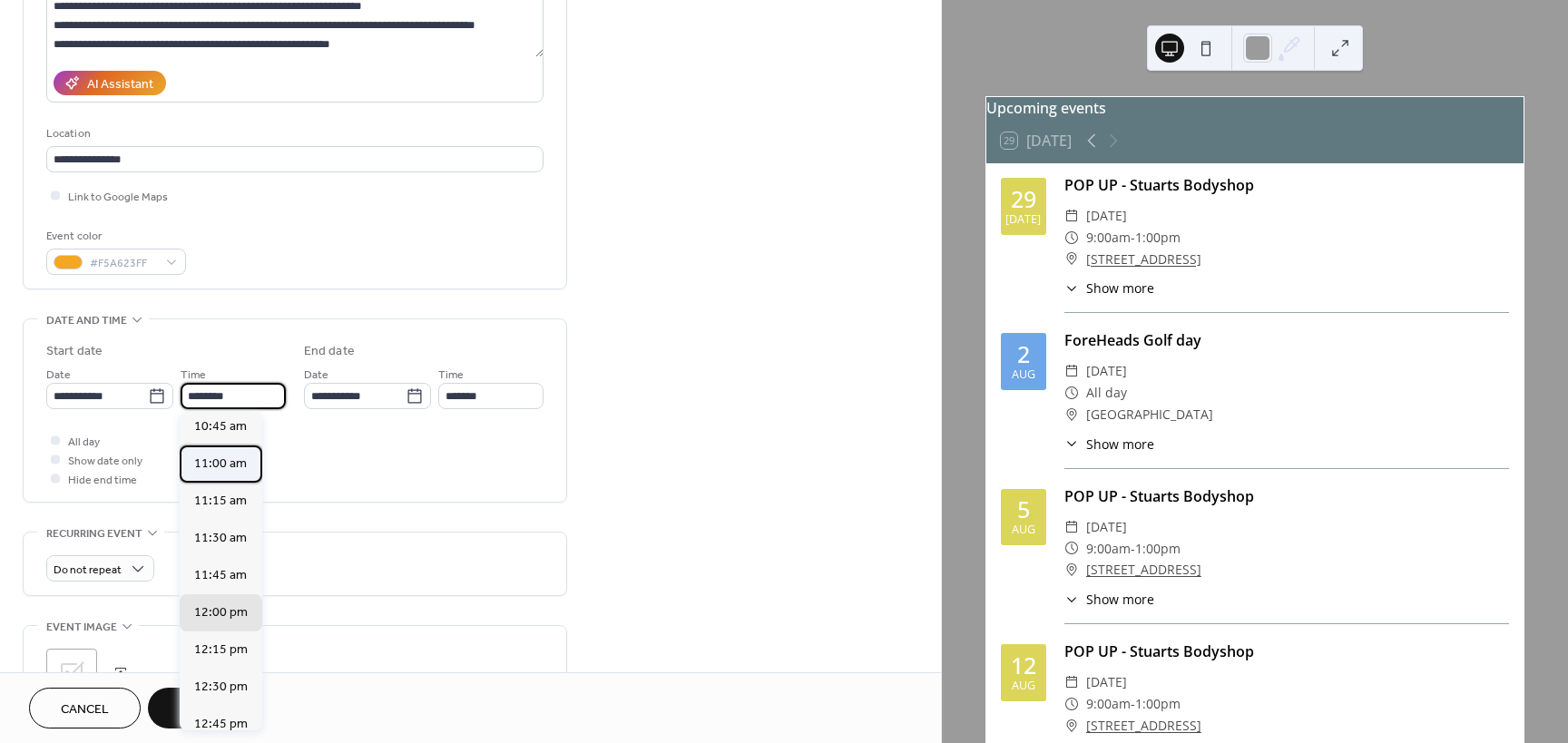 click on "11:00 am" at bounding box center (220, 464) 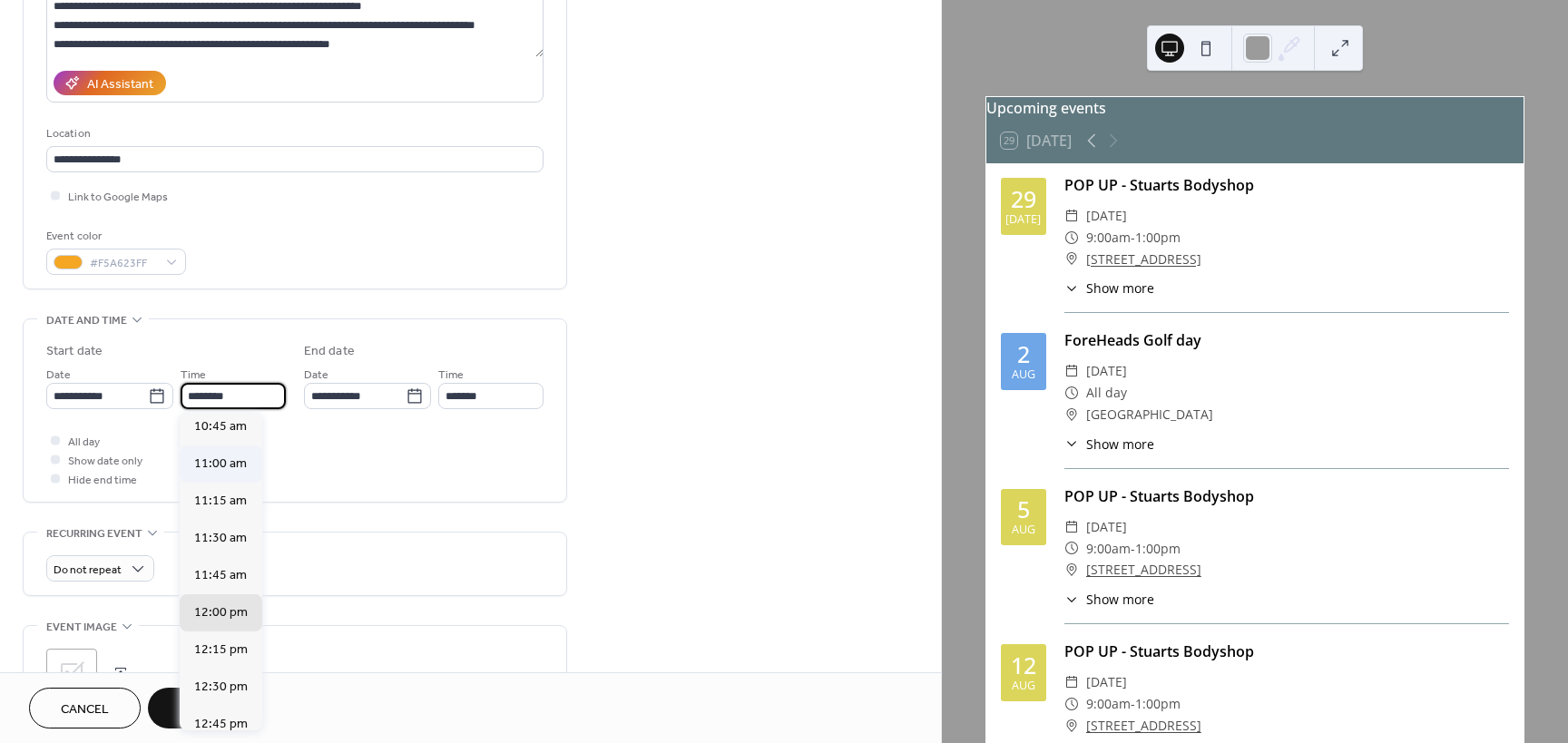 type on "********" 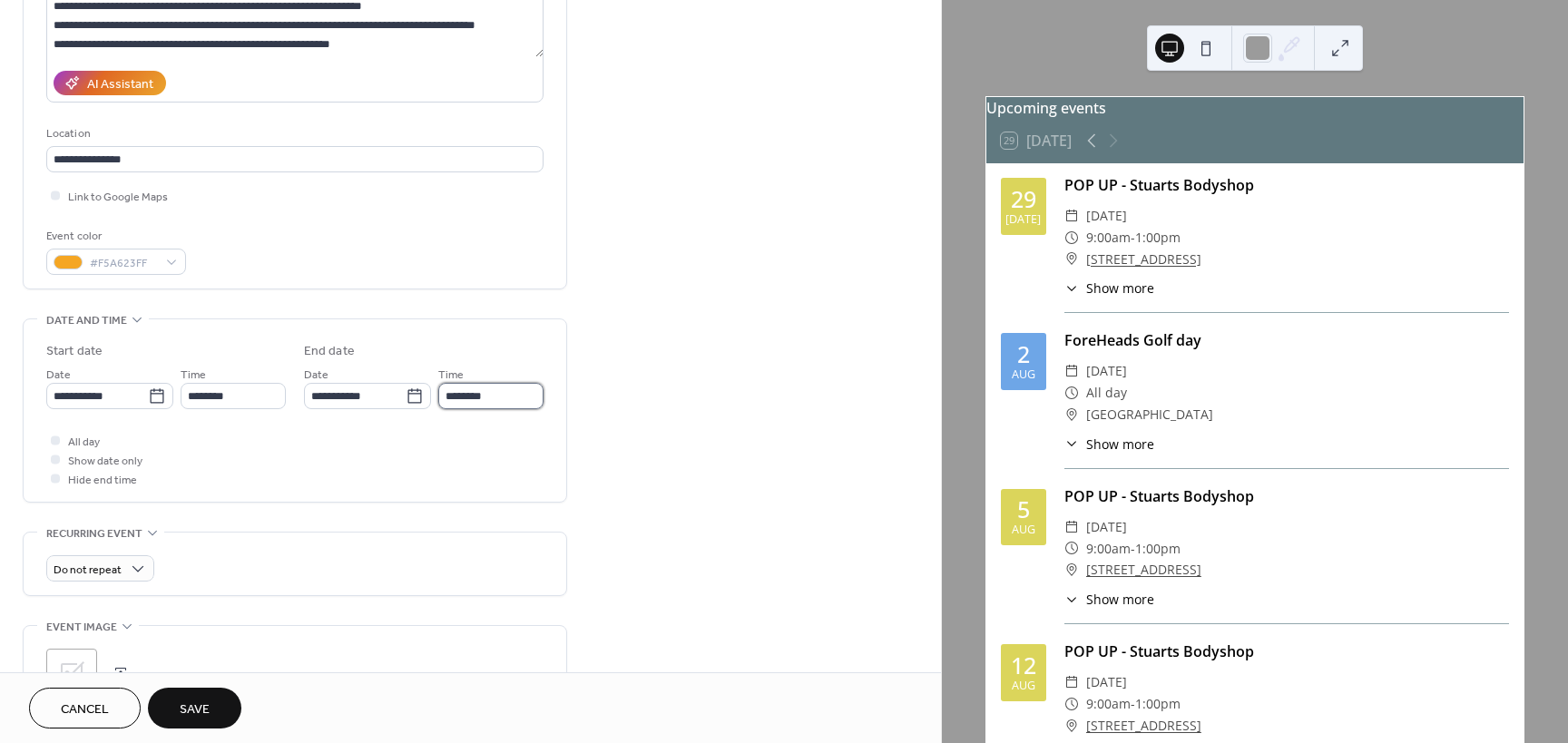 click on "********" at bounding box center (491, 396) 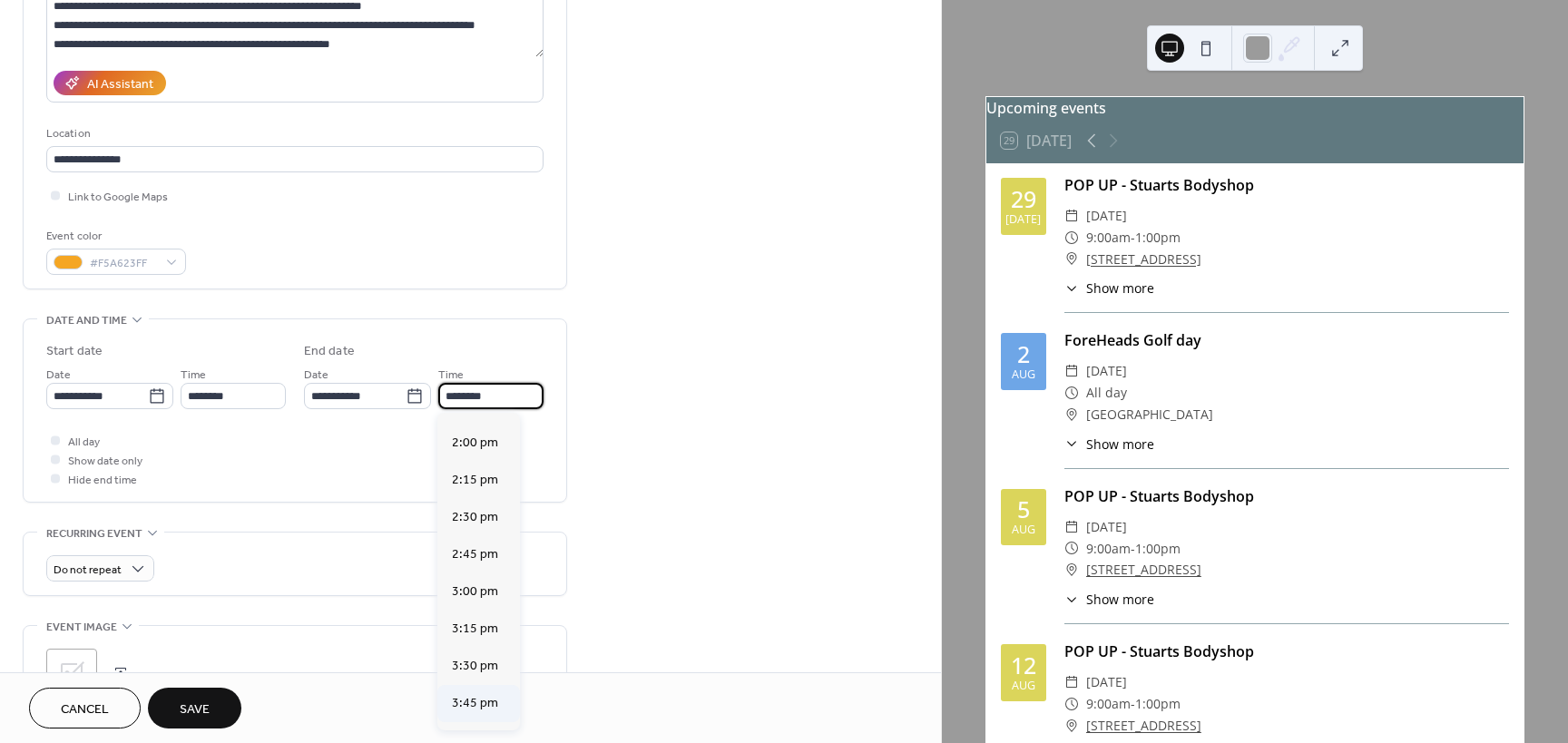 scroll, scrollTop: 454, scrollLeft: 0, axis: vertical 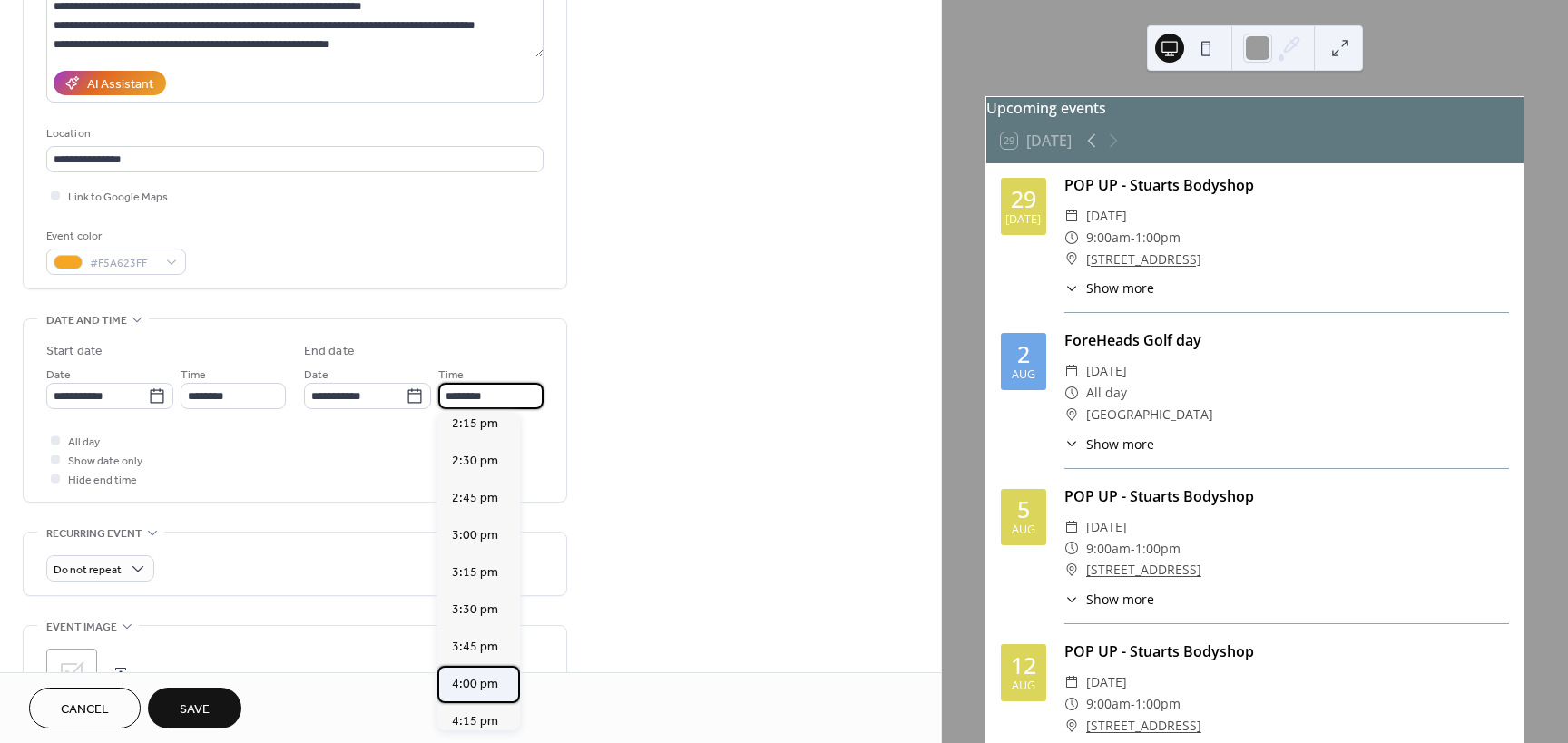 click on "4:00 pm" at bounding box center (475, 684) 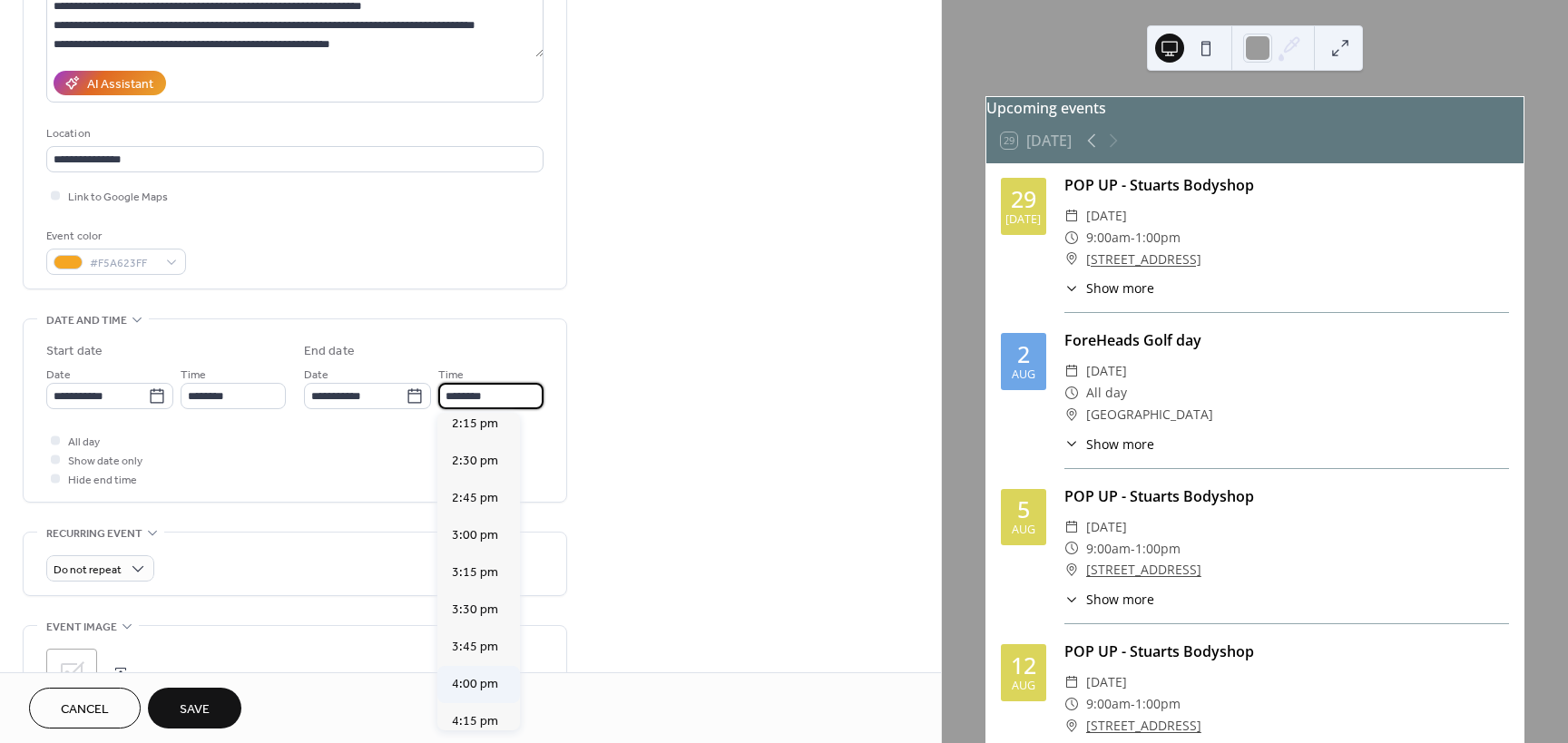 type on "*******" 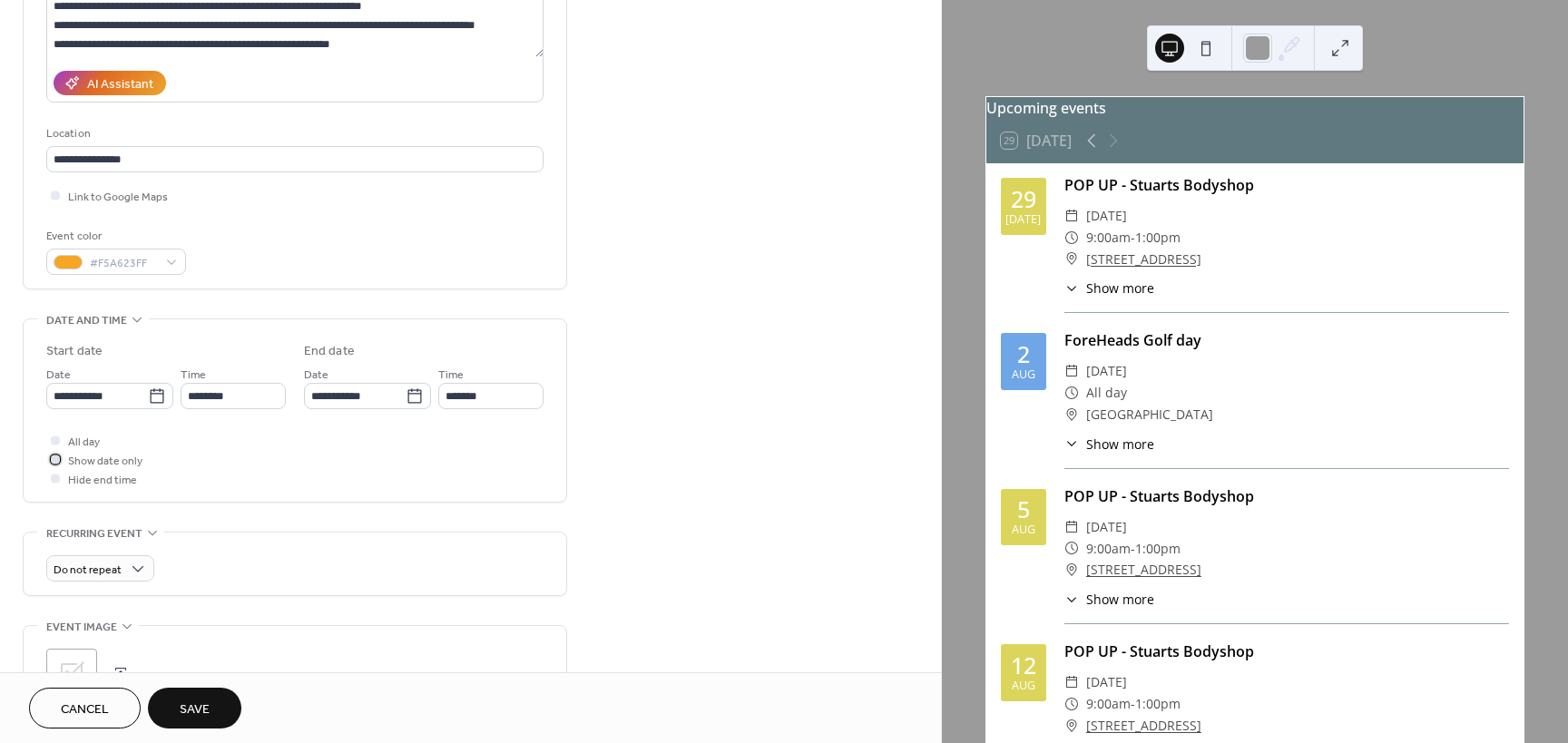 click at bounding box center [55, 459] 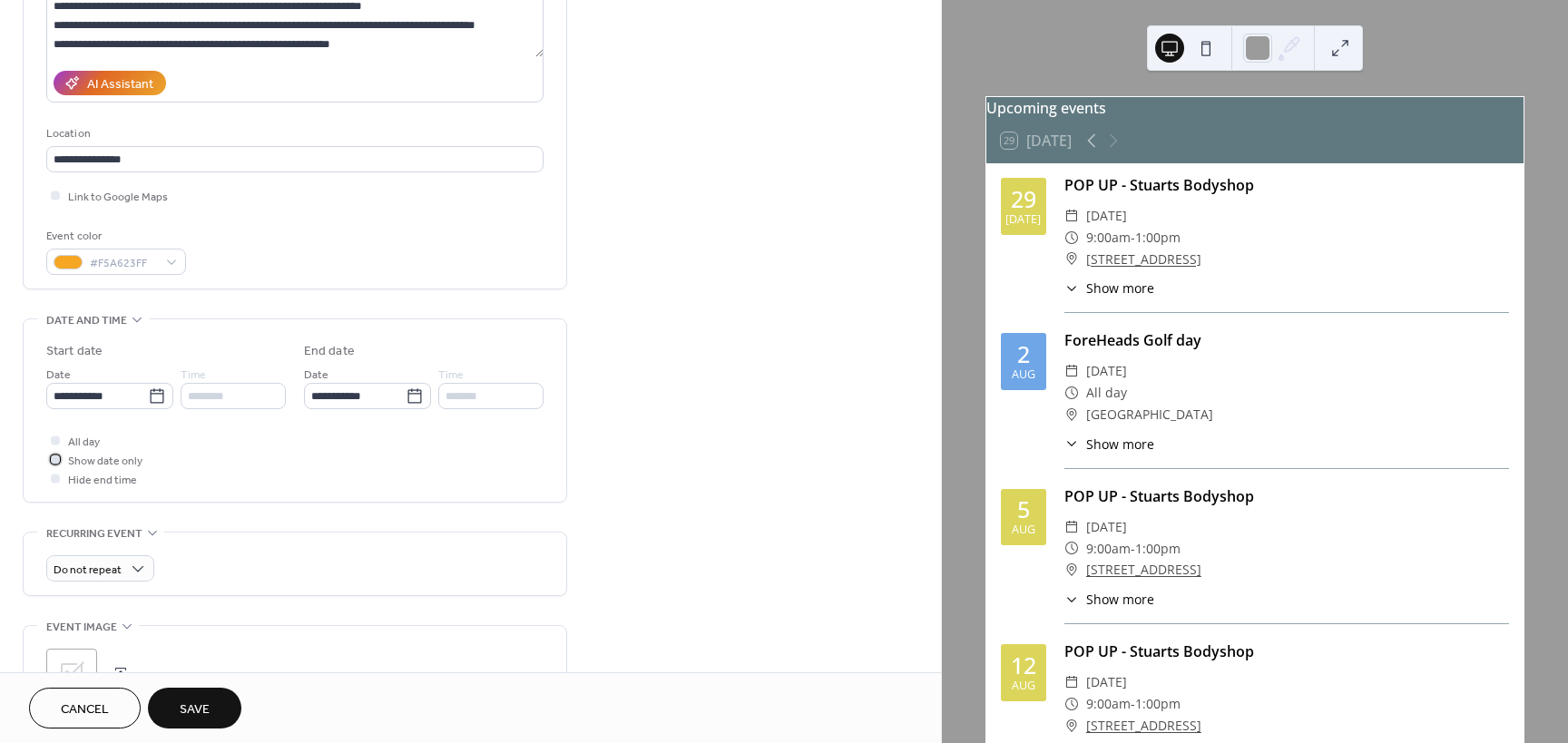 click 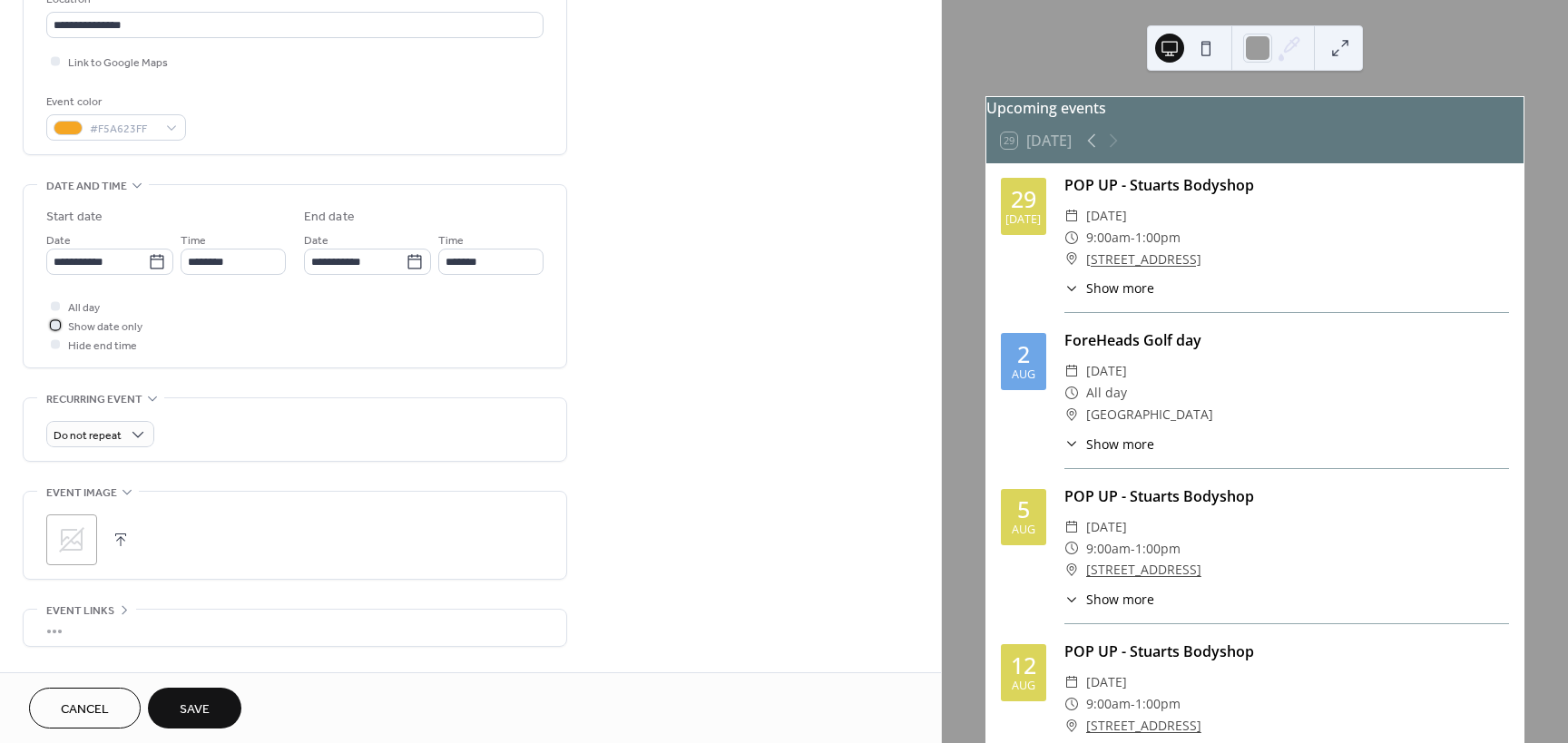 scroll, scrollTop: 533, scrollLeft: 0, axis: vertical 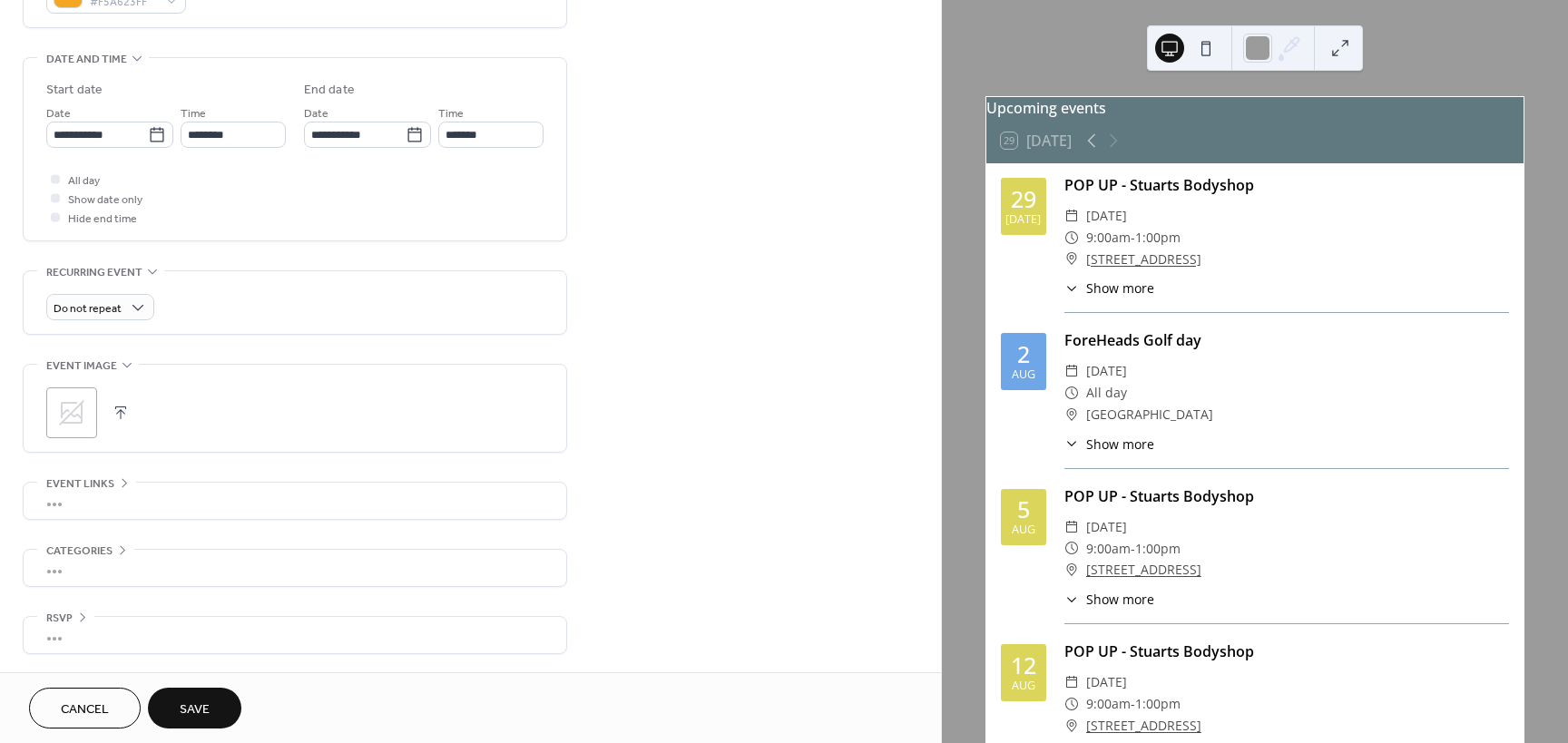 click at bounding box center (121, 413) 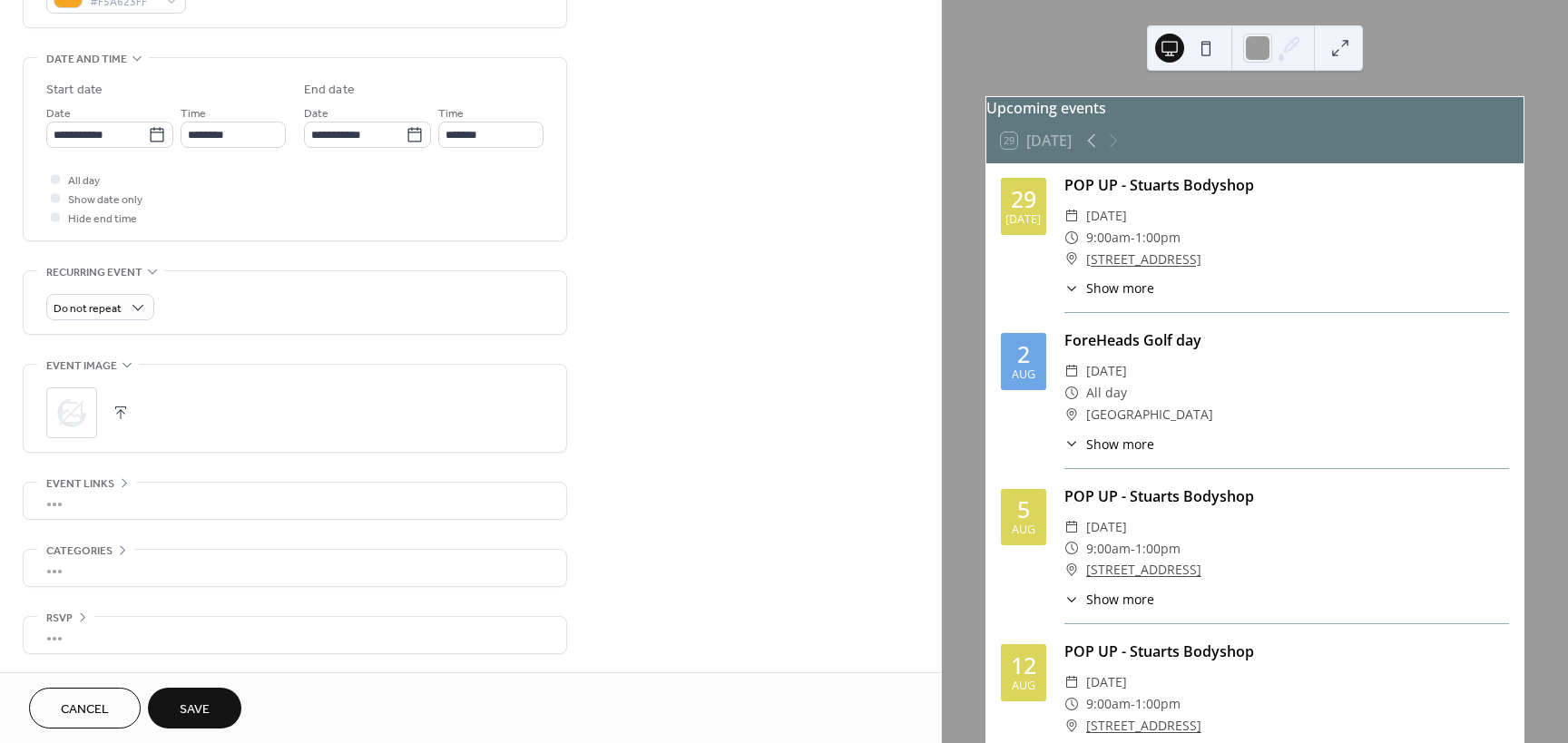 click 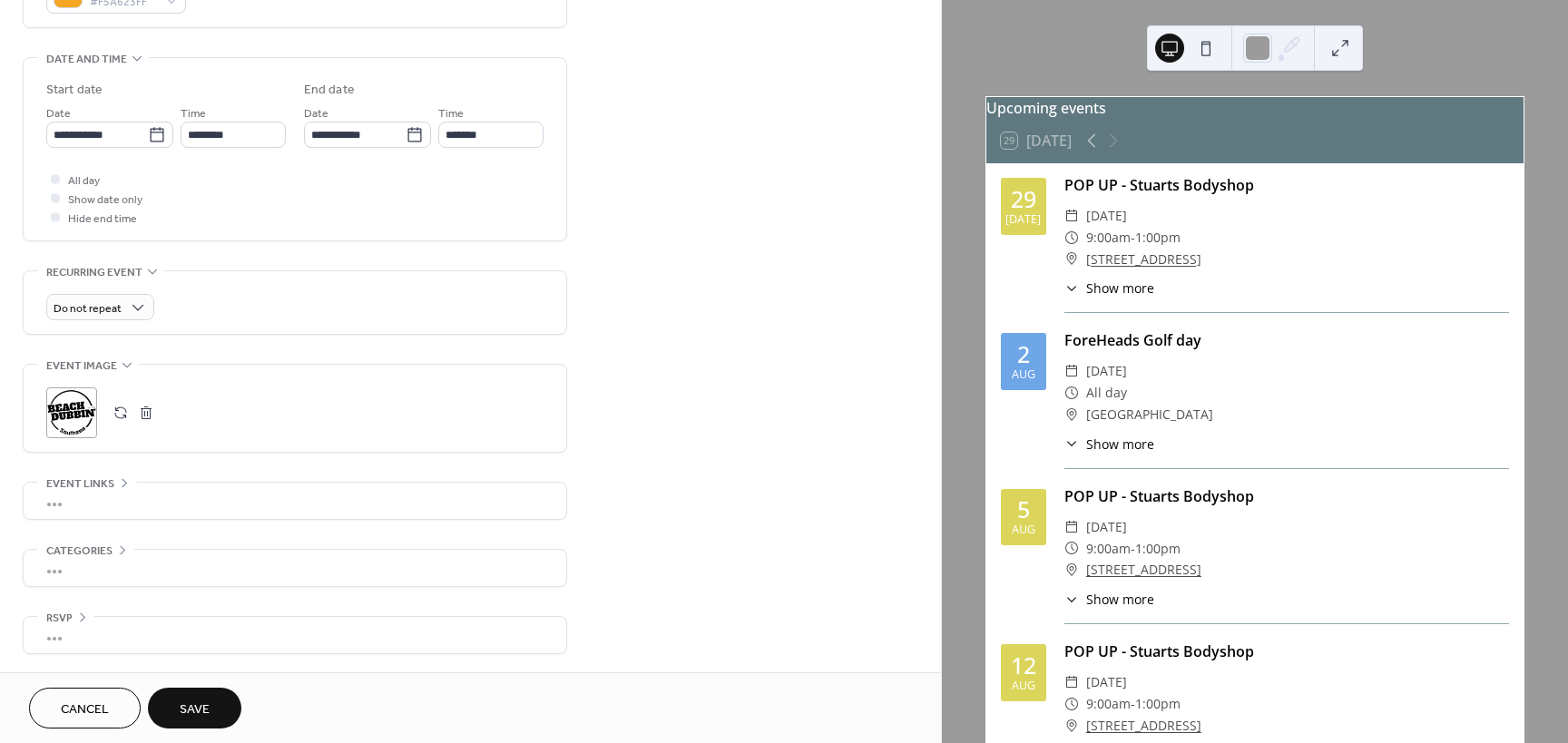 click on "•••" at bounding box center [295, 501] 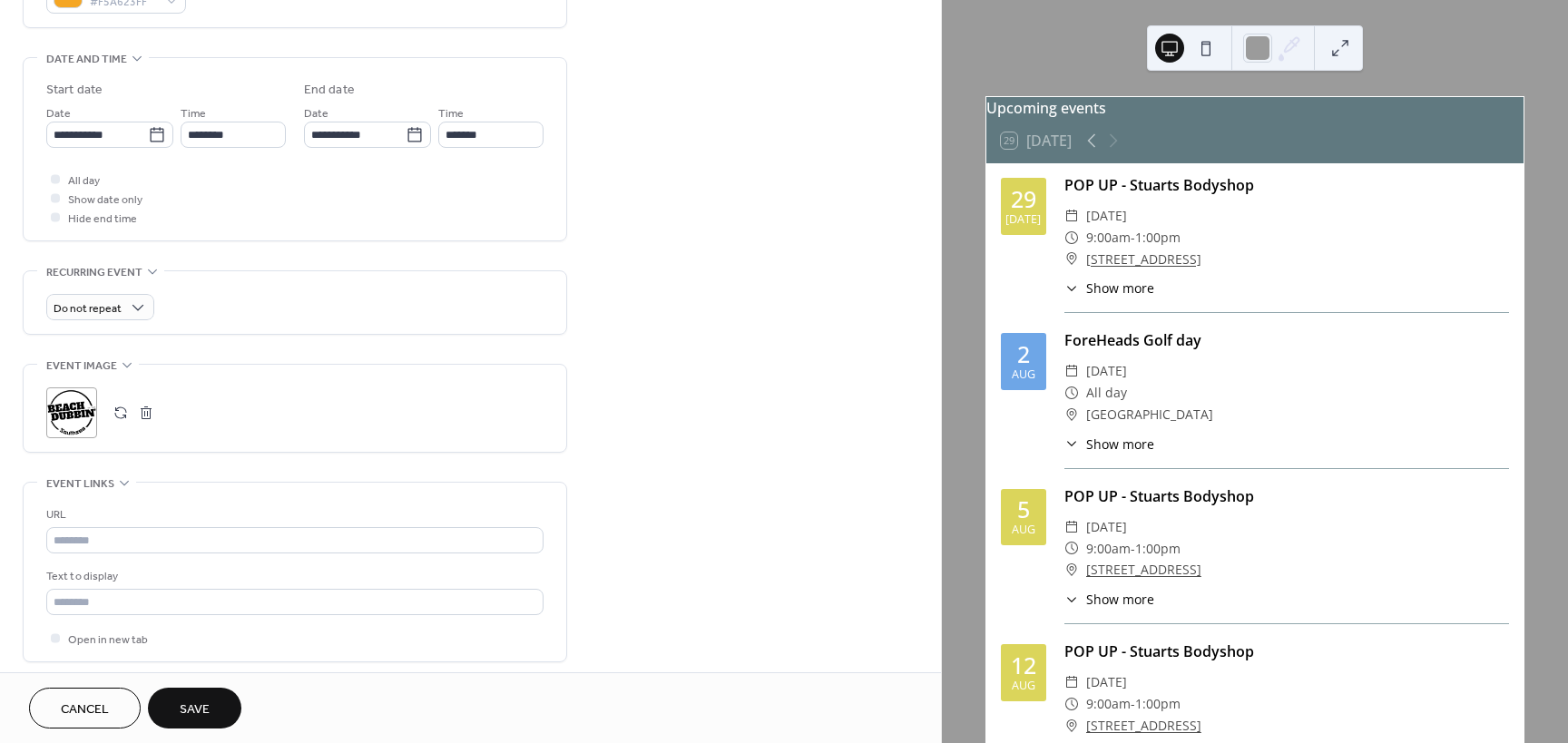 scroll, scrollTop: 533, scrollLeft: 0, axis: vertical 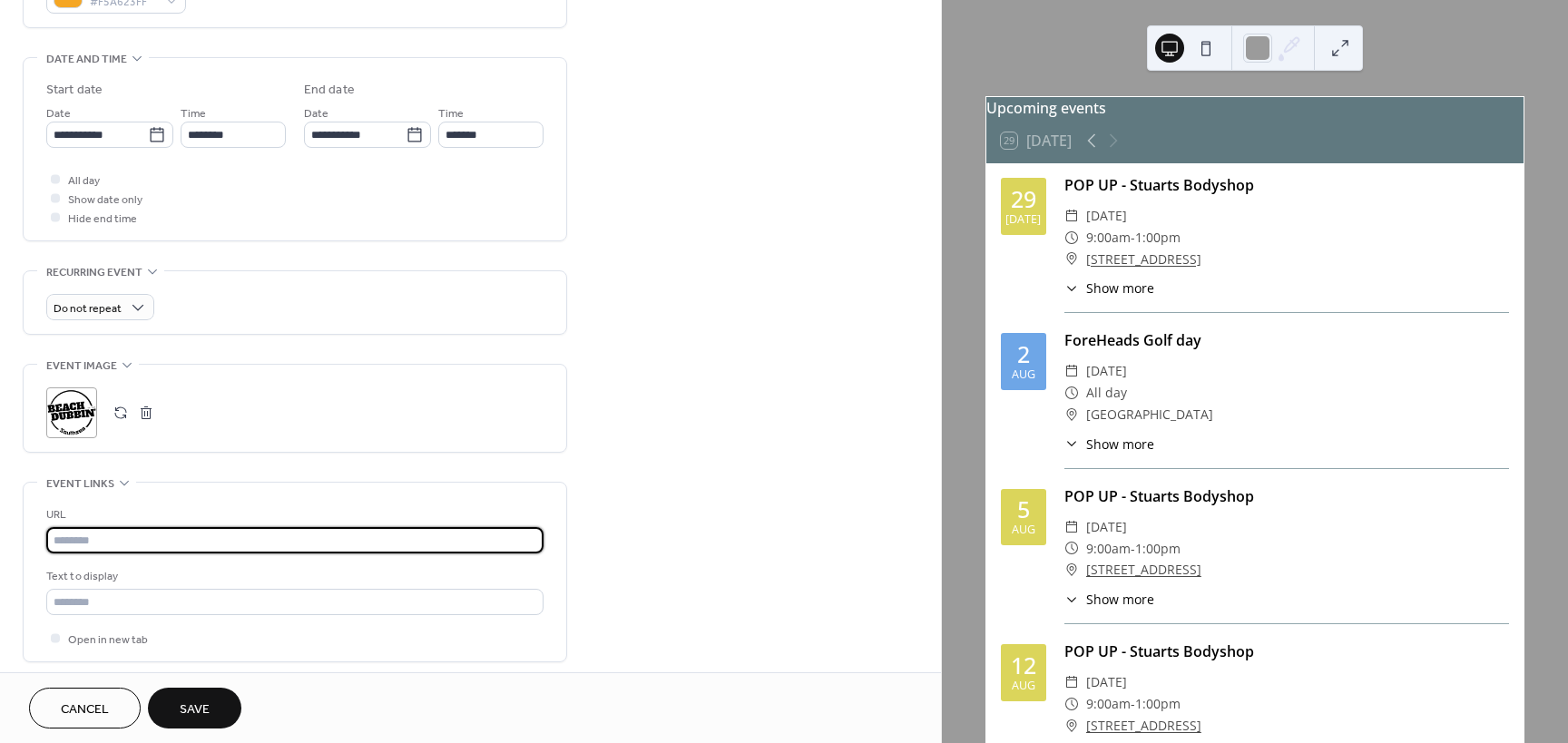 paste on "**********" 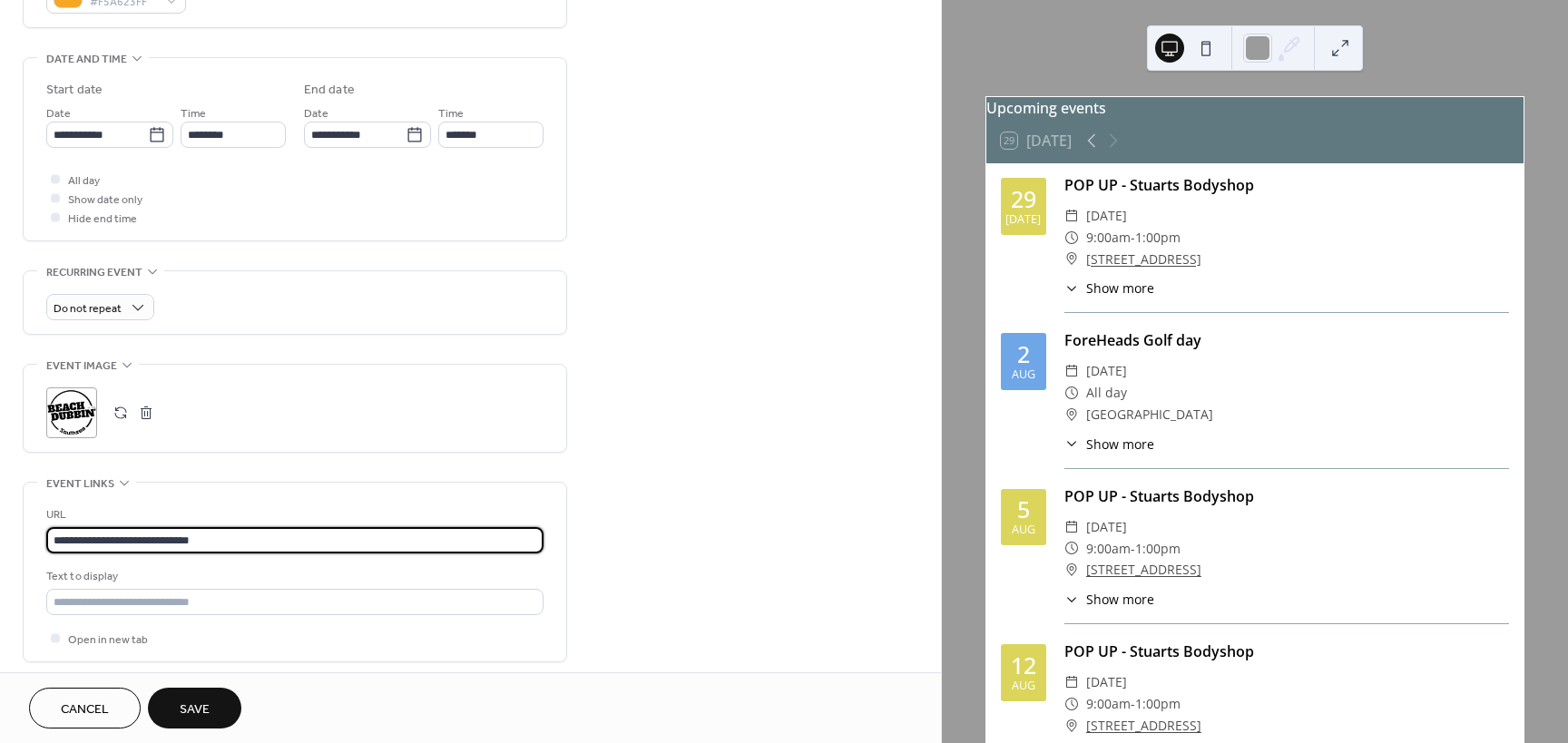 type on "**********" 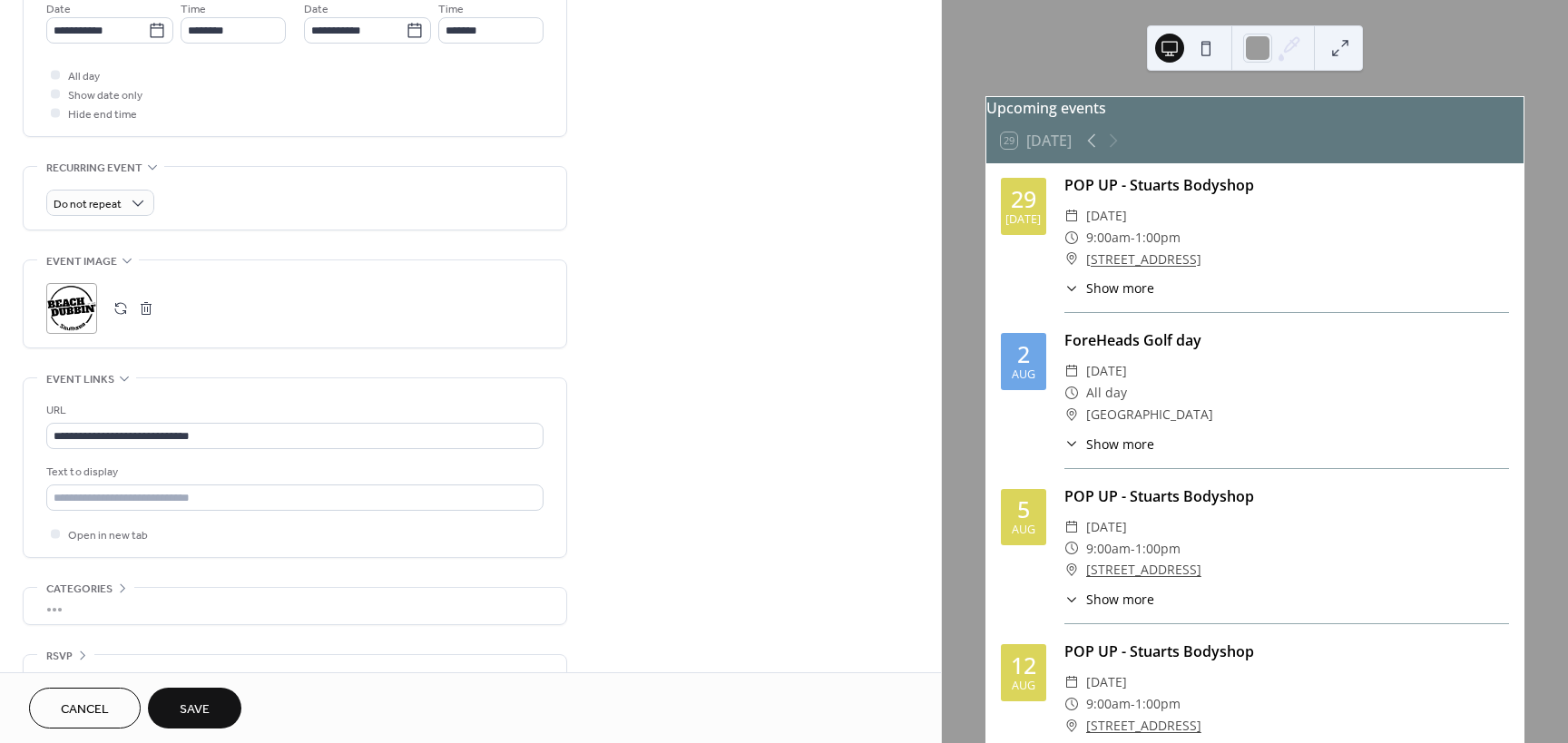 scroll, scrollTop: 676, scrollLeft: 0, axis: vertical 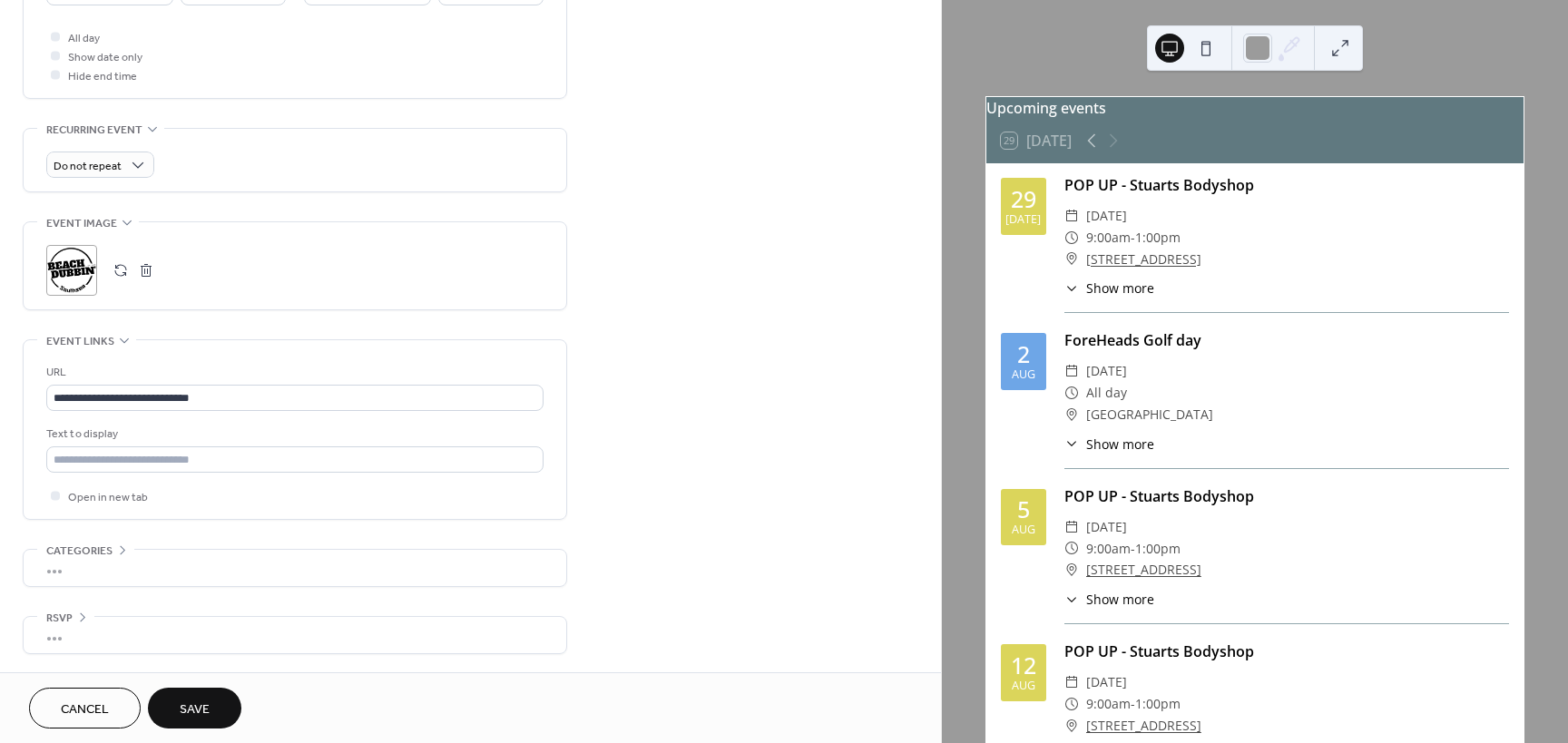 click on "•••" at bounding box center [295, 568] 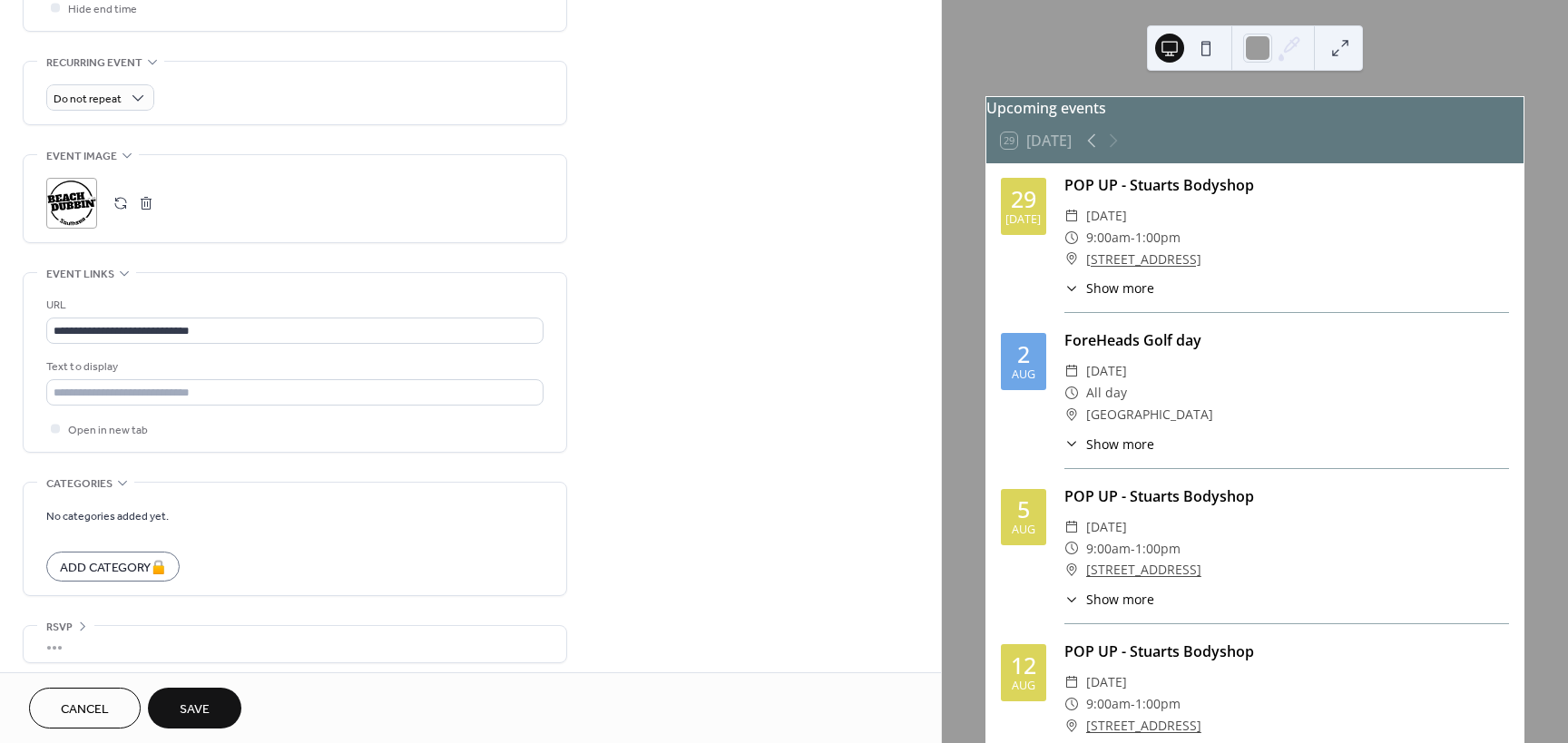 scroll, scrollTop: 752, scrollLeft: 0, axis: vertical 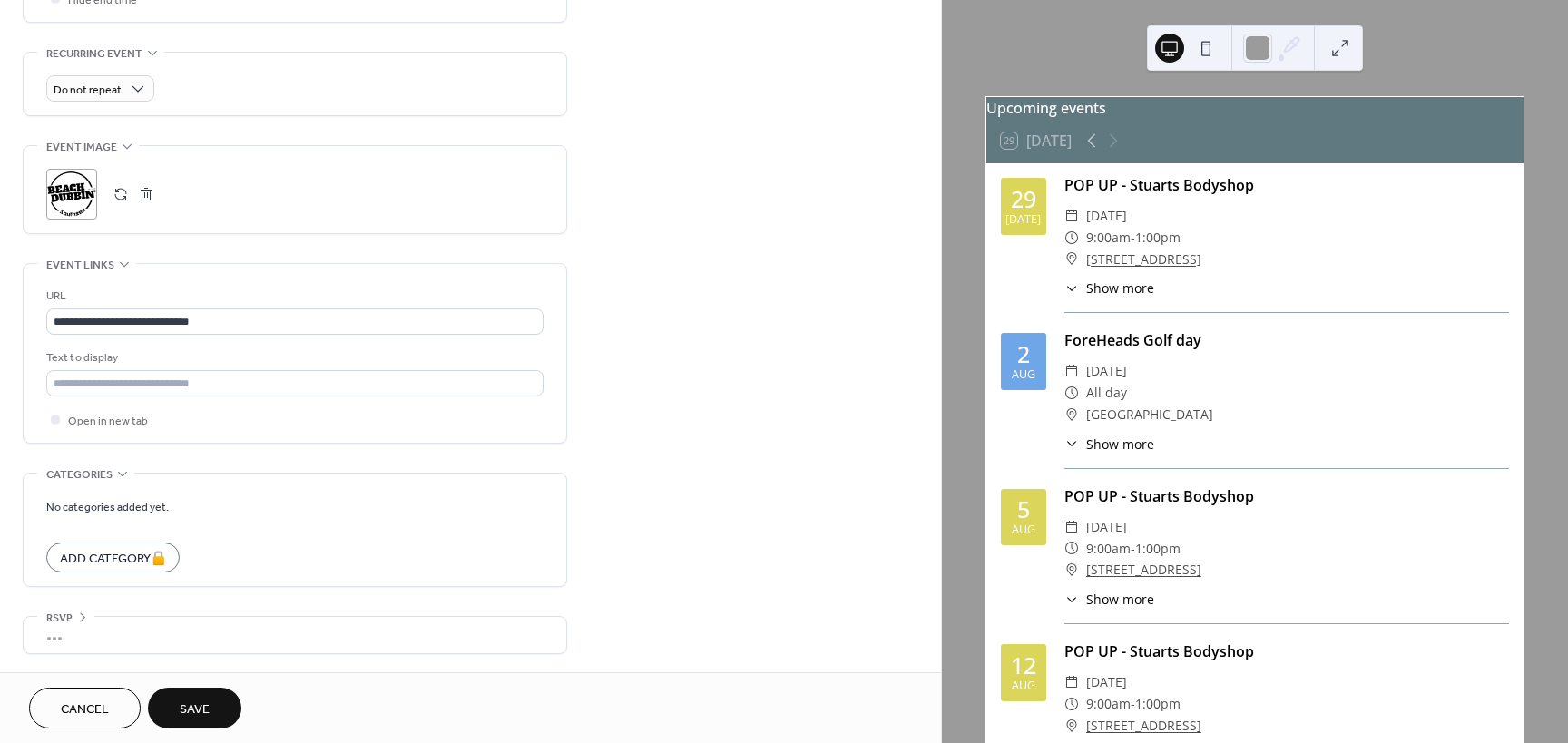 click on "•••" at bounding box center (295, 635) 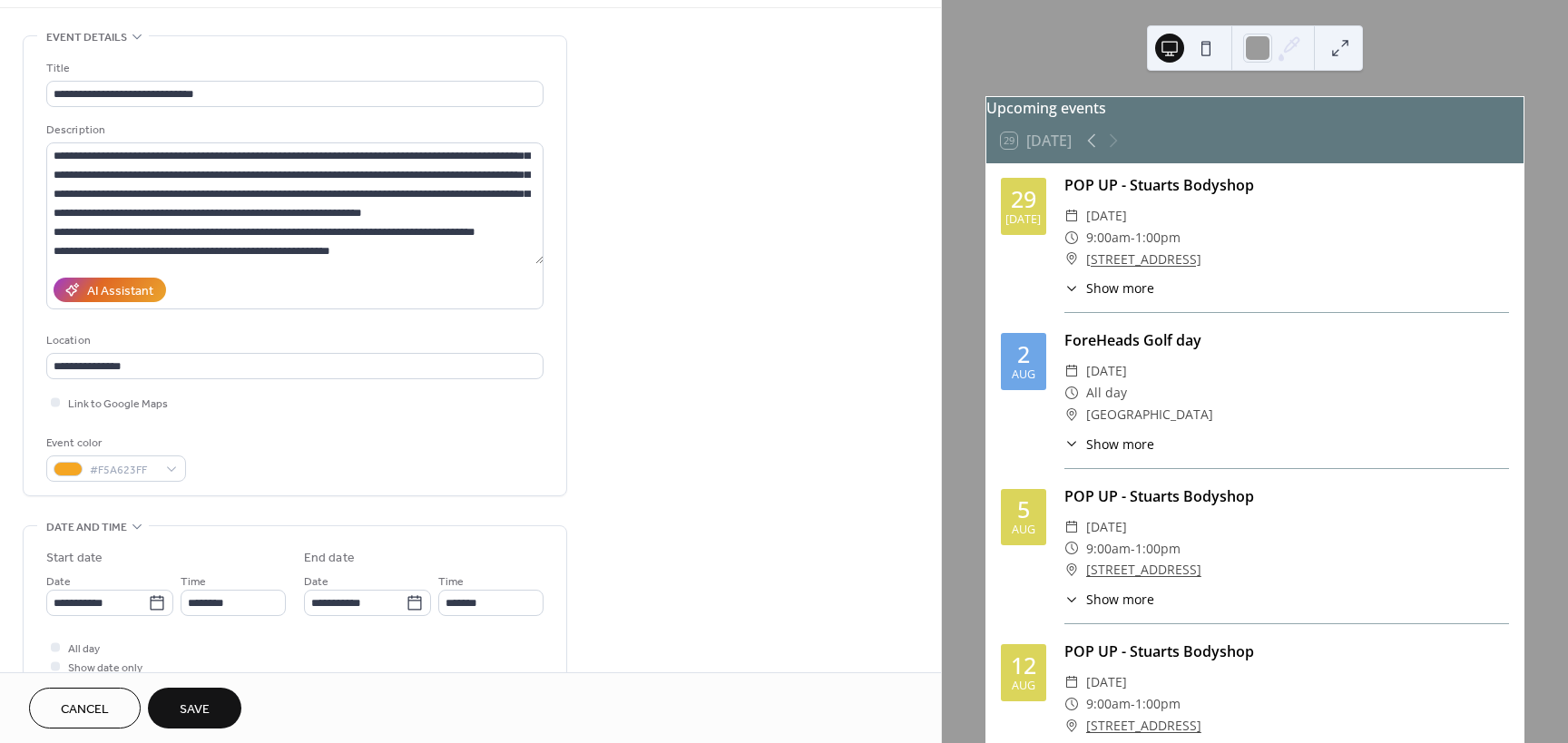 scroll, scrollTop: 0, scrollLeft: 0, axis: both 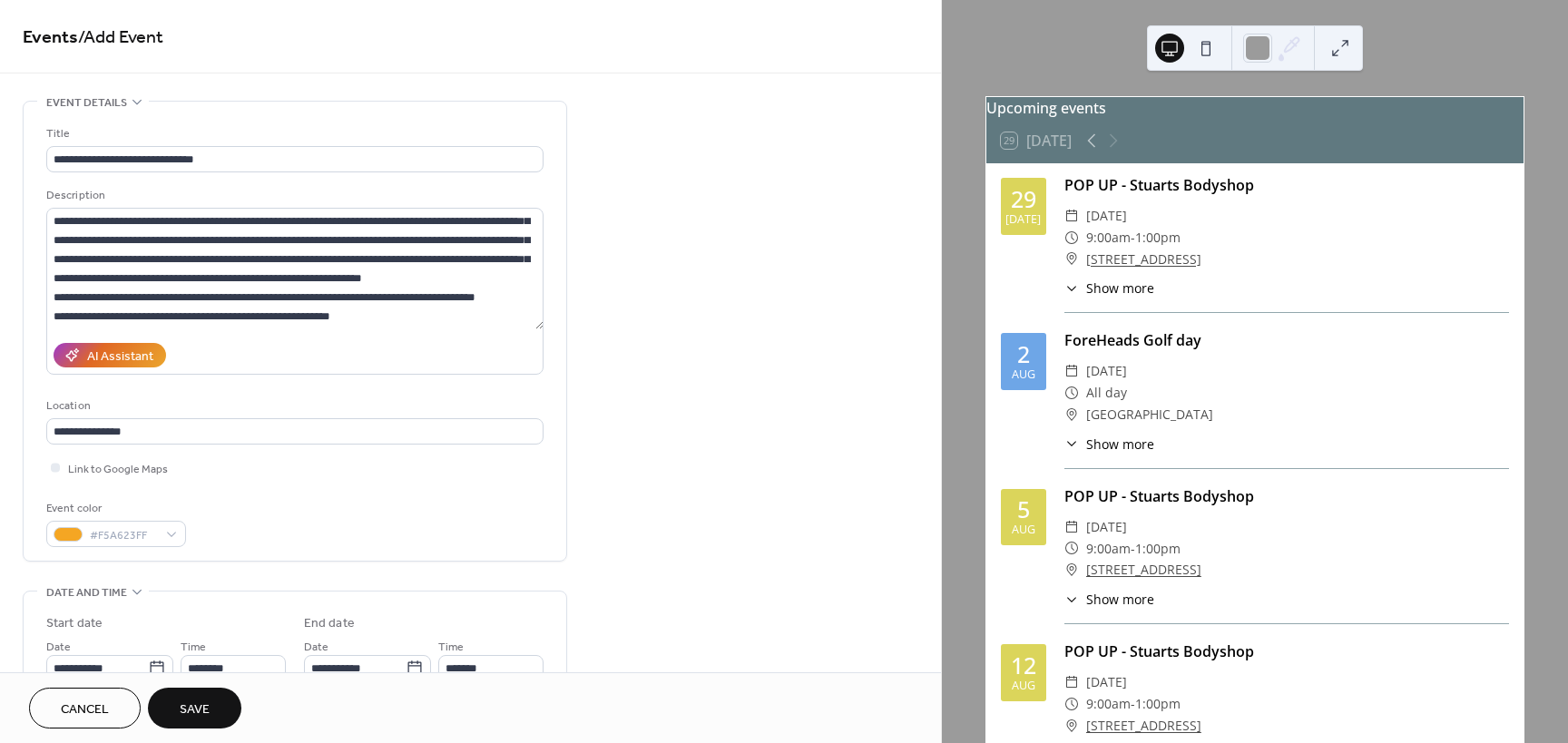 click on "Save" at bounding box center (194, 709) 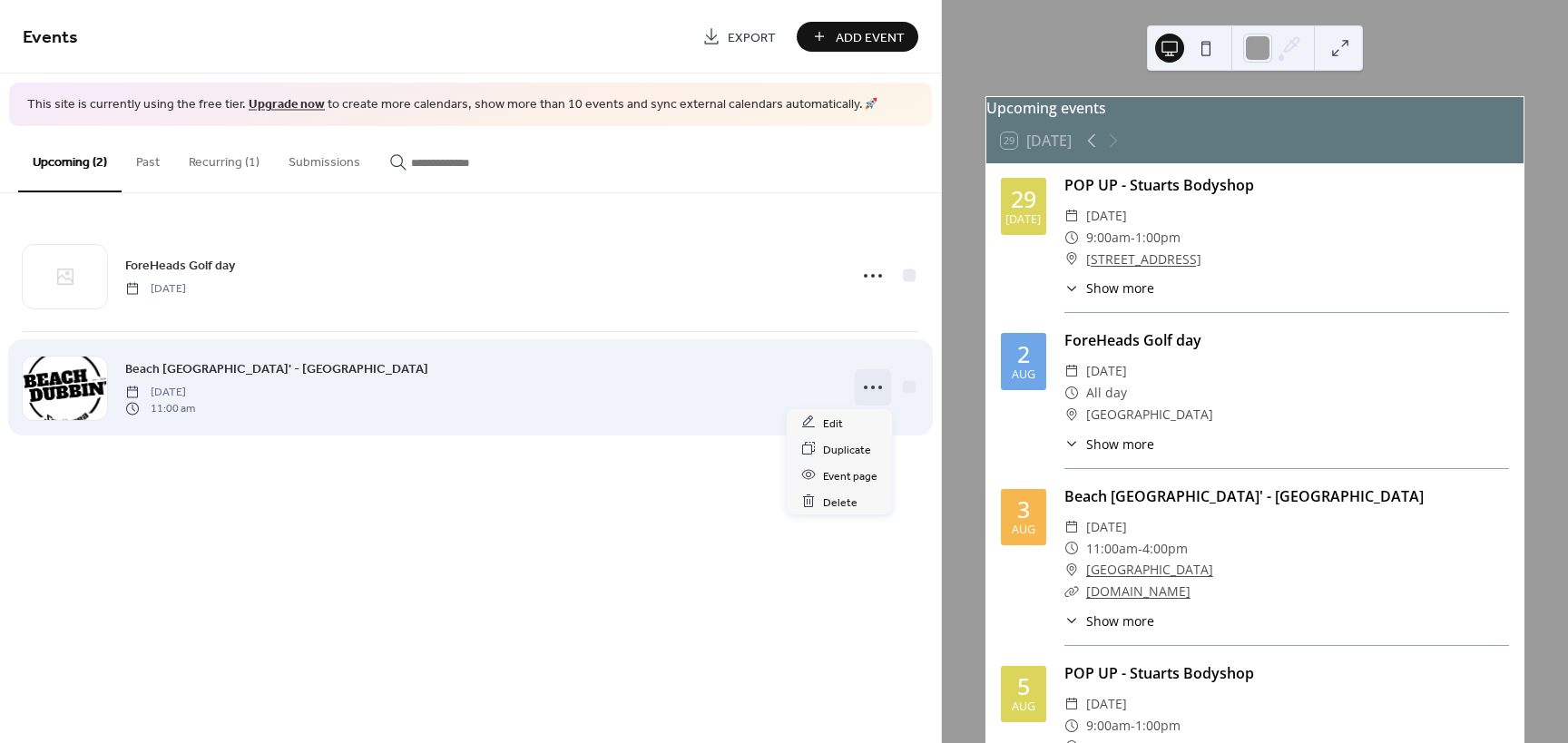 click 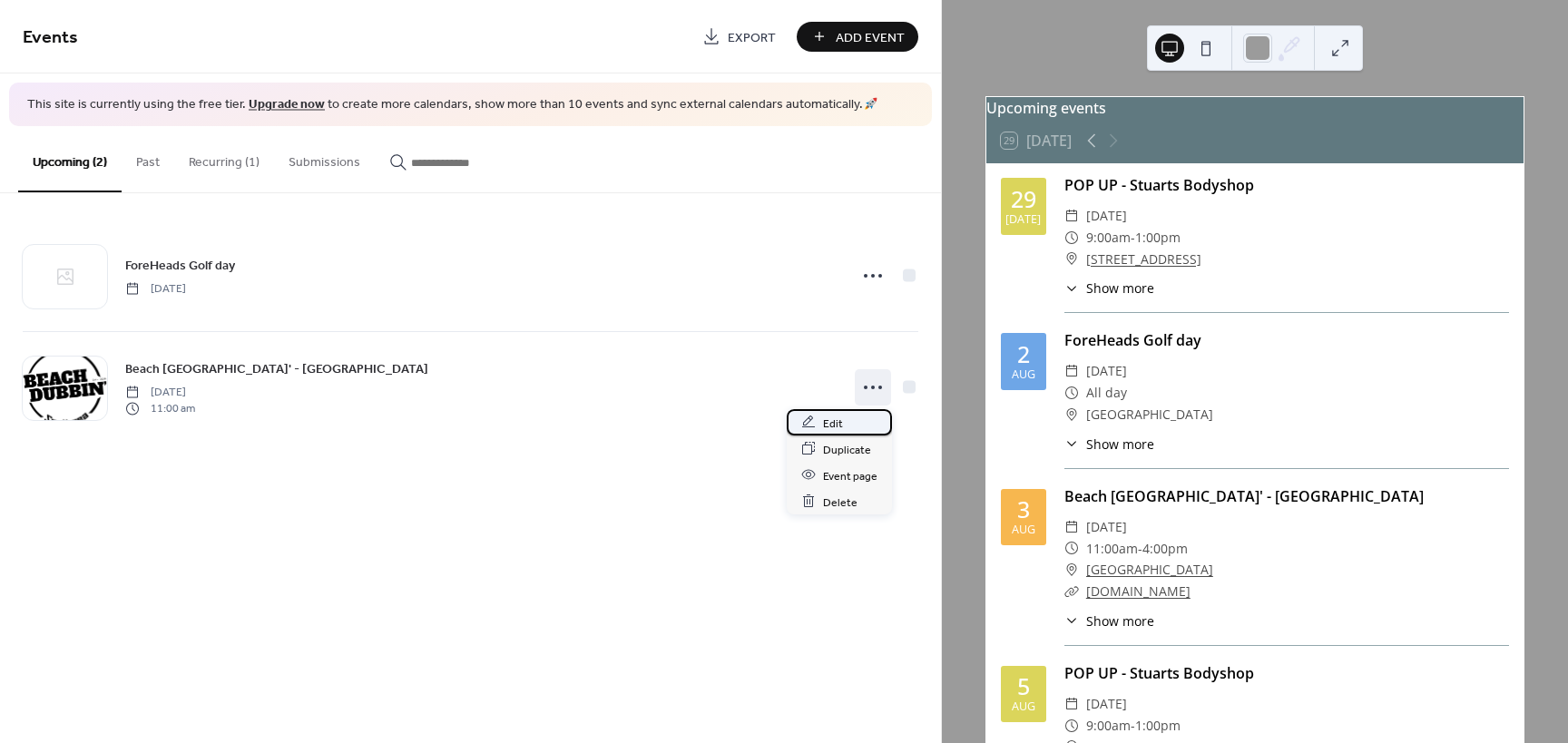 click on "Edit" at bounding box center [839, 422] 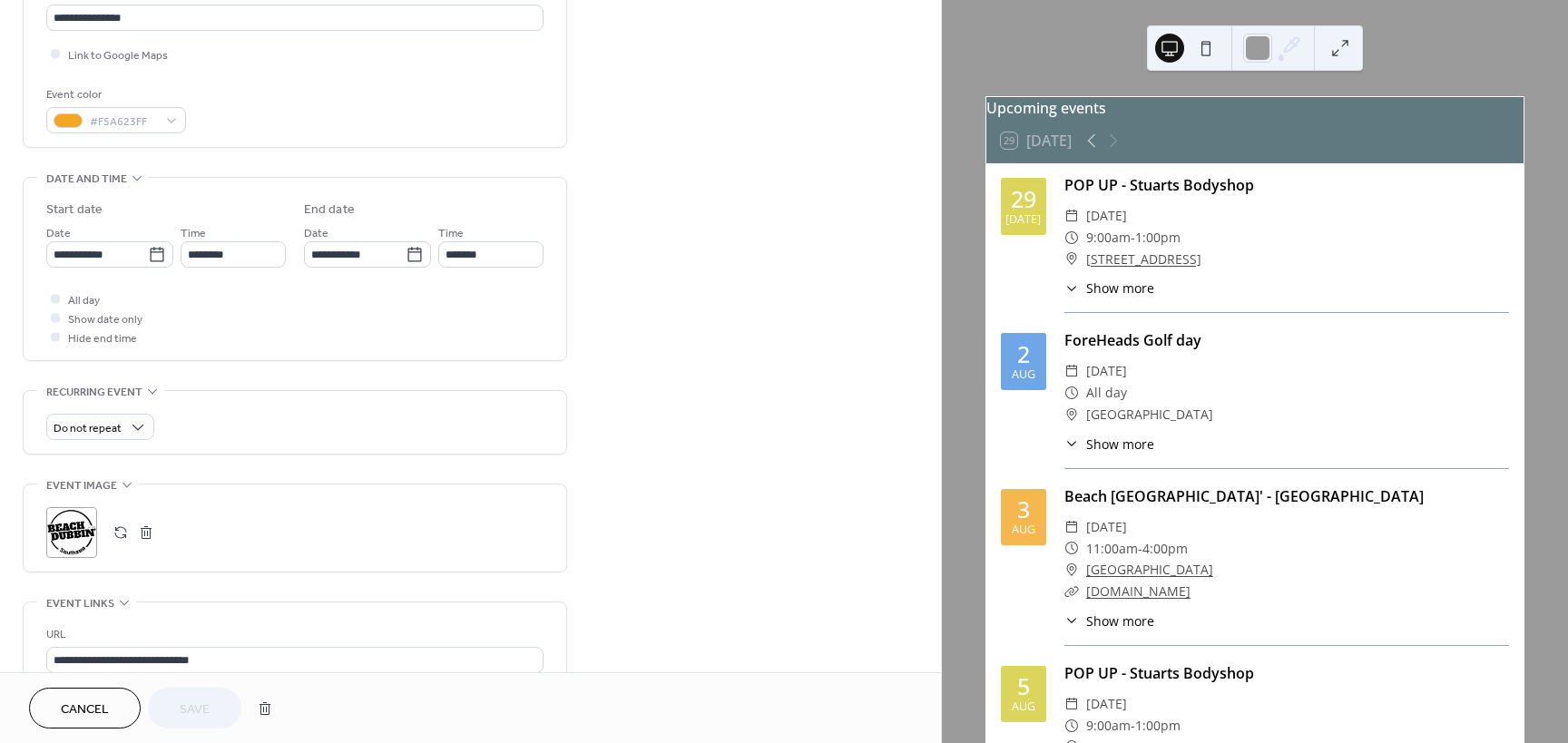 scroll, scrollTop: 272, scrollLeft: 0, axis: vertical 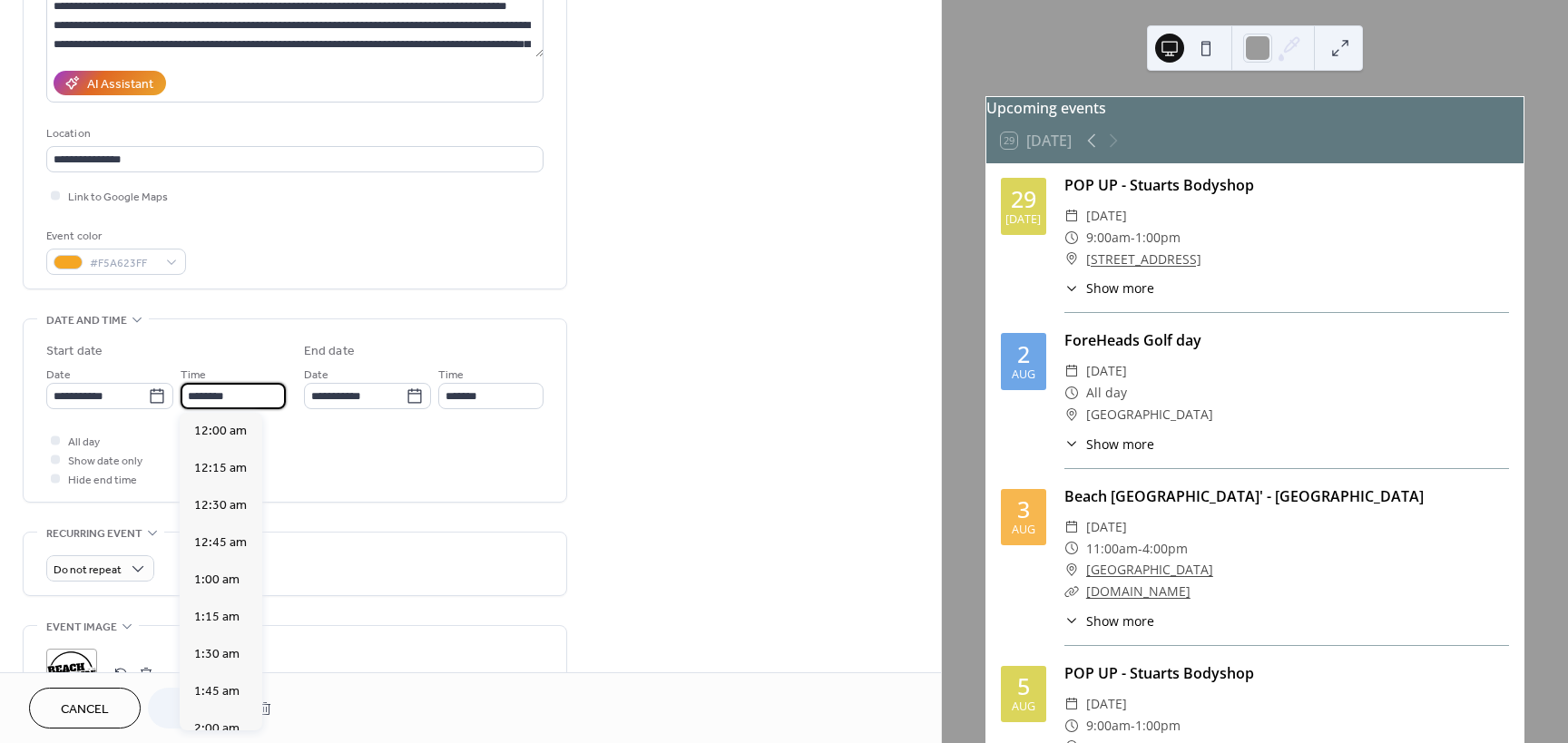 click on "********" at bounding box center (233, 396) 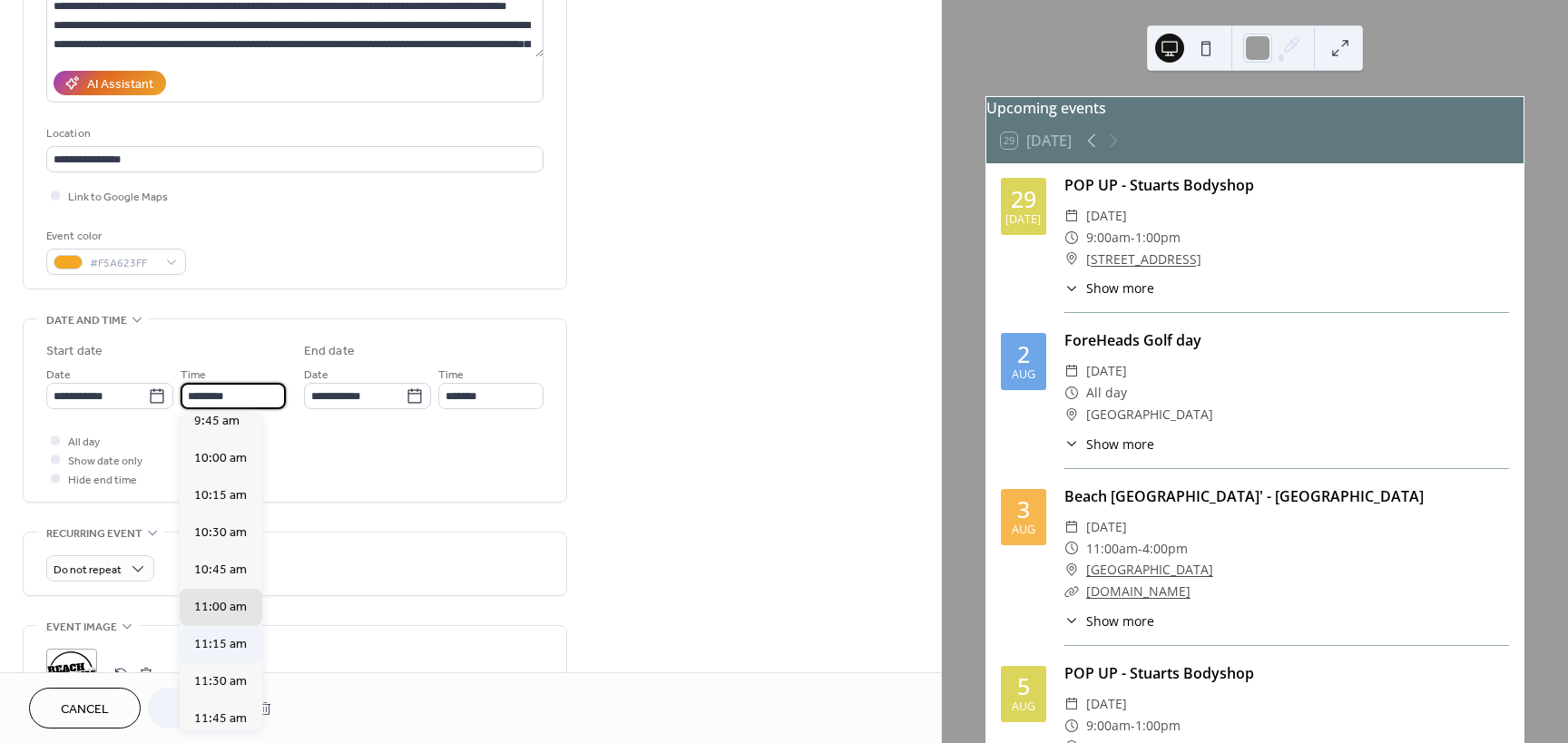 scroll, scrollTop: 1455, scrollLeft: 0, axis: vertical 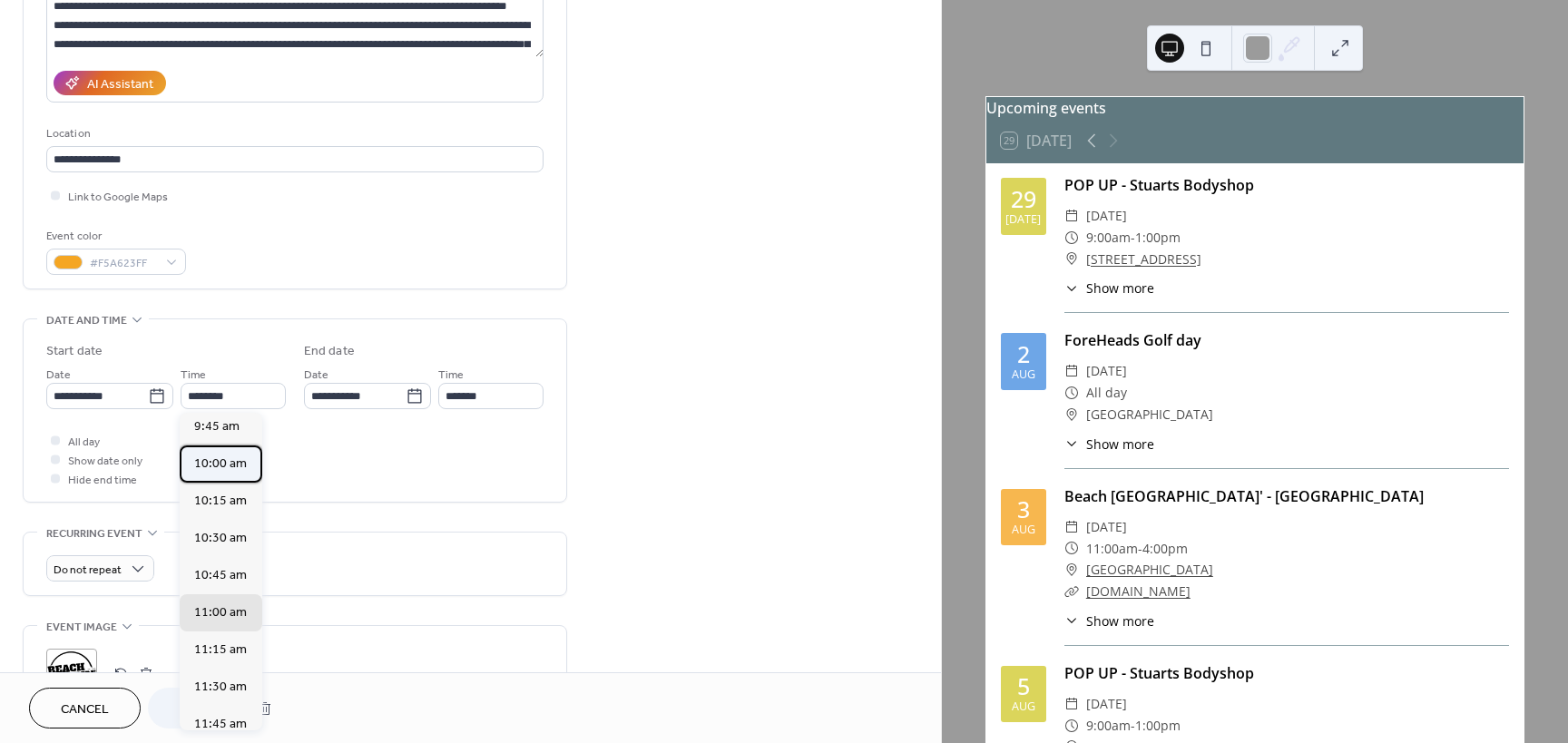 click on "10:00 am" at bounding box center (220, 464) 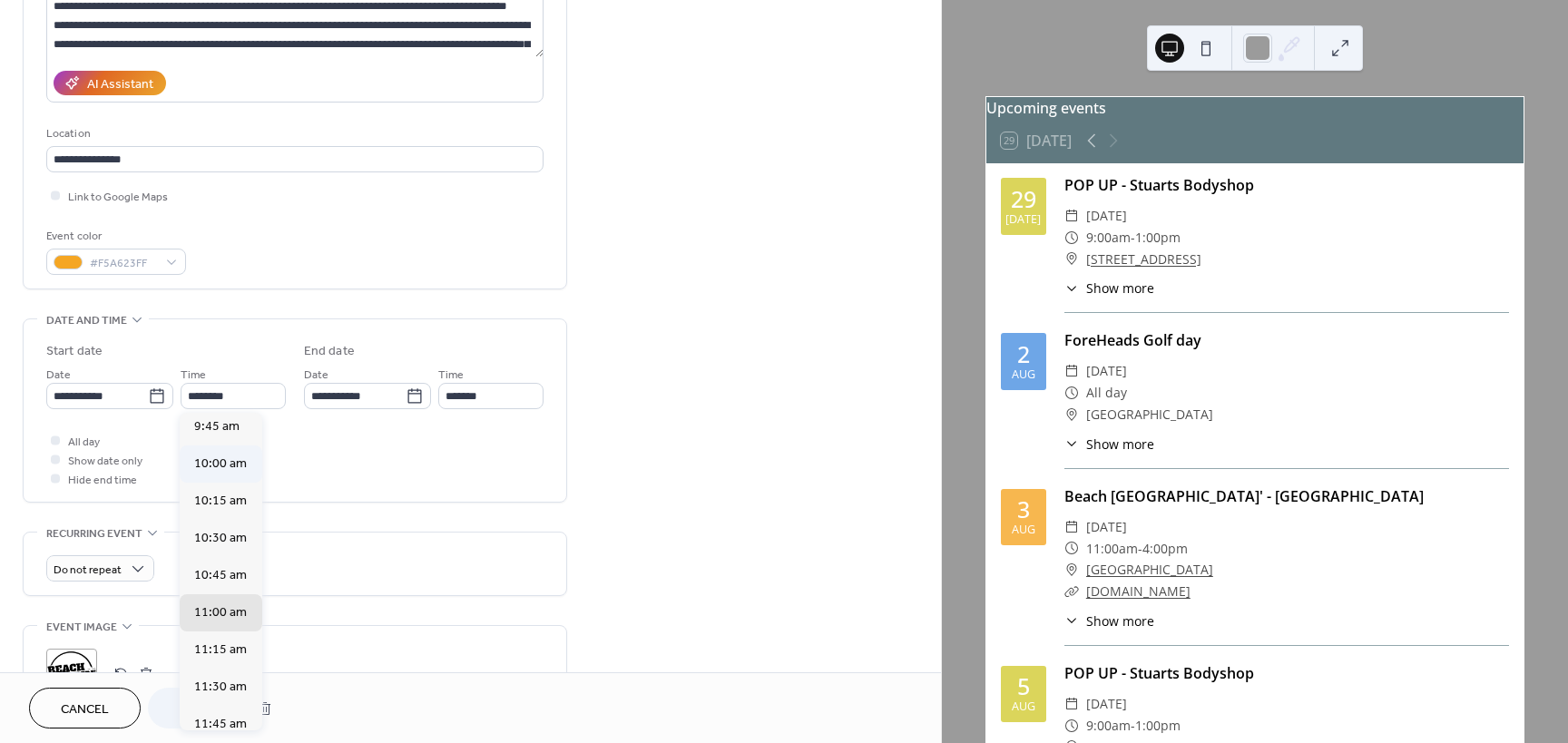type on "********" 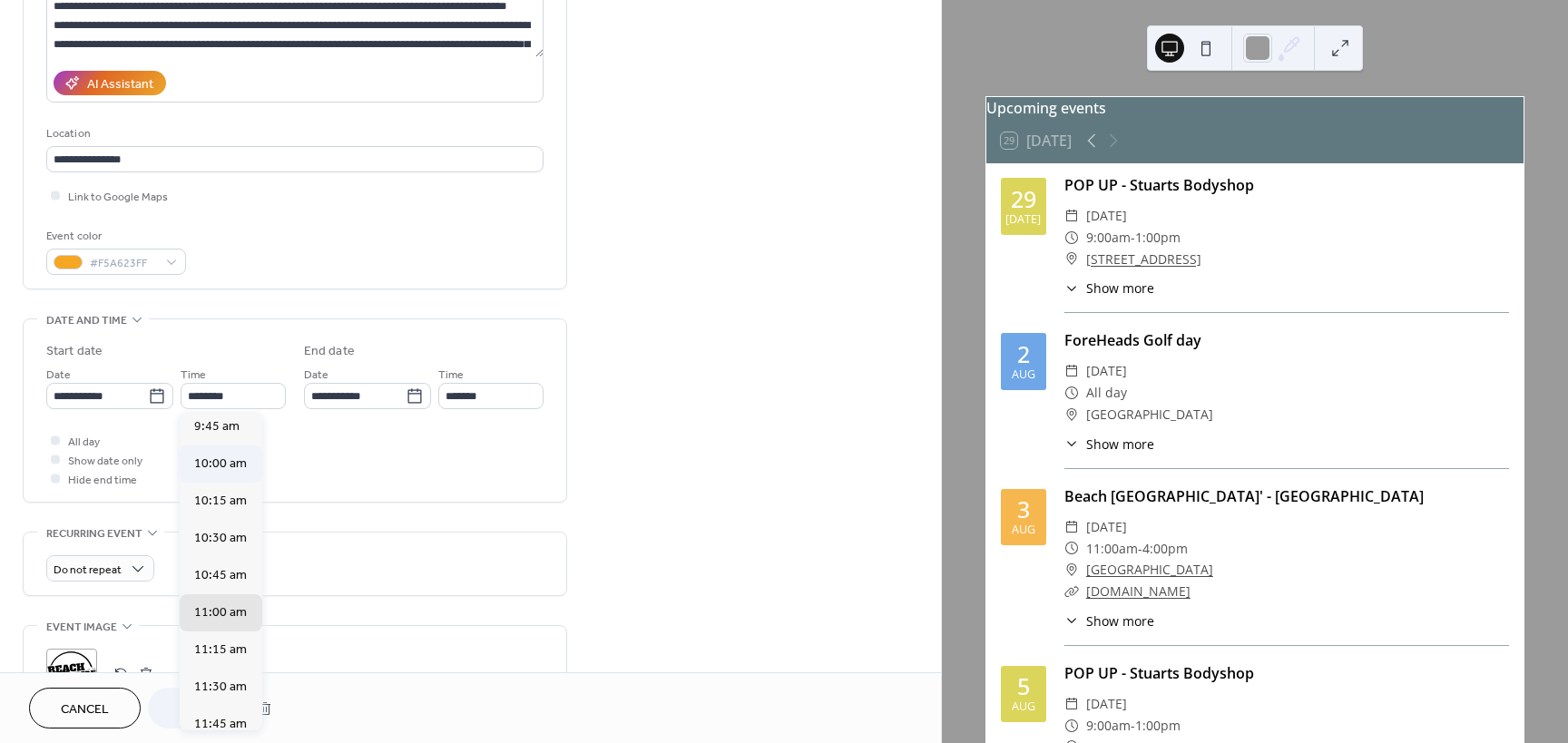 type on "*******" 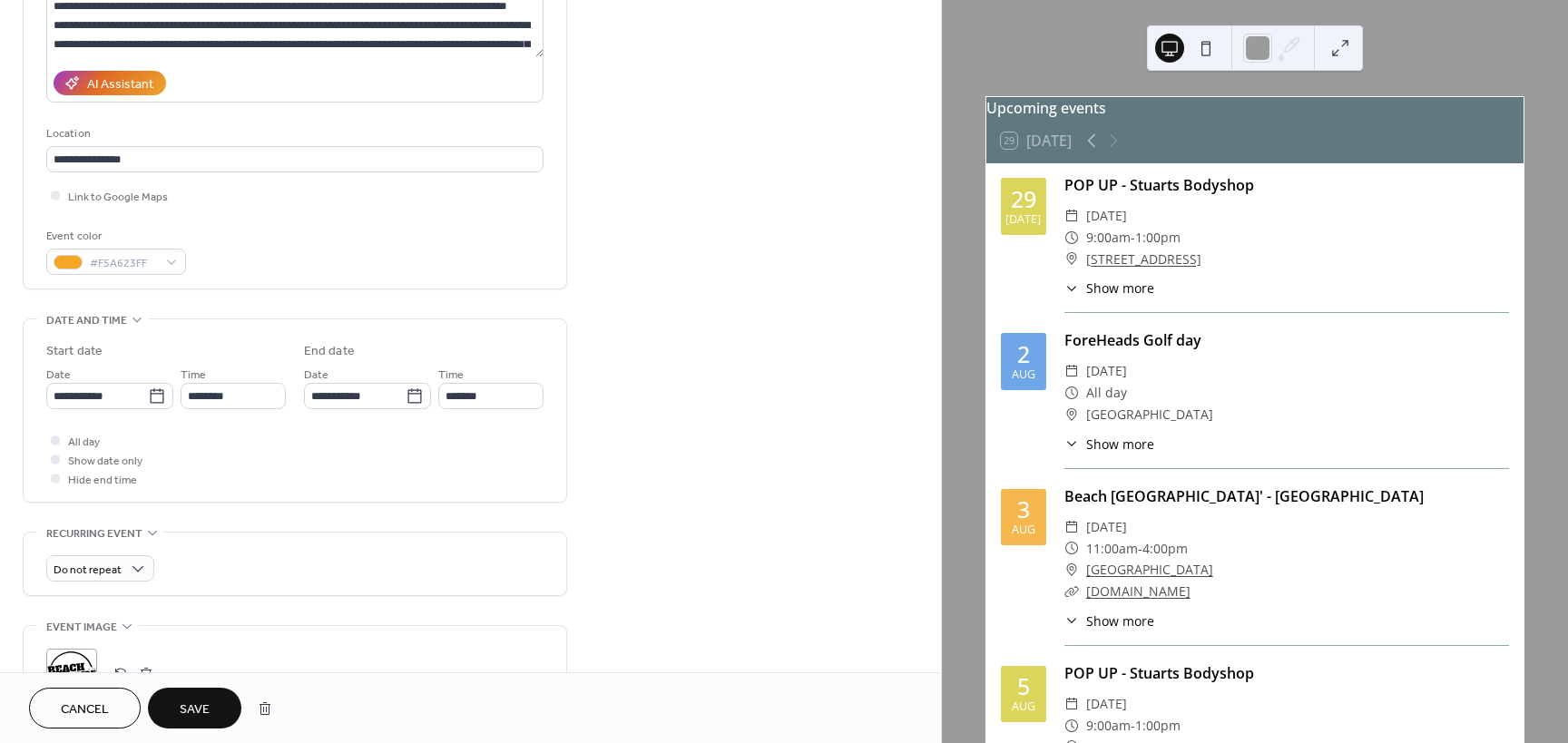 click on "Save" at bounding box center (194, 709) 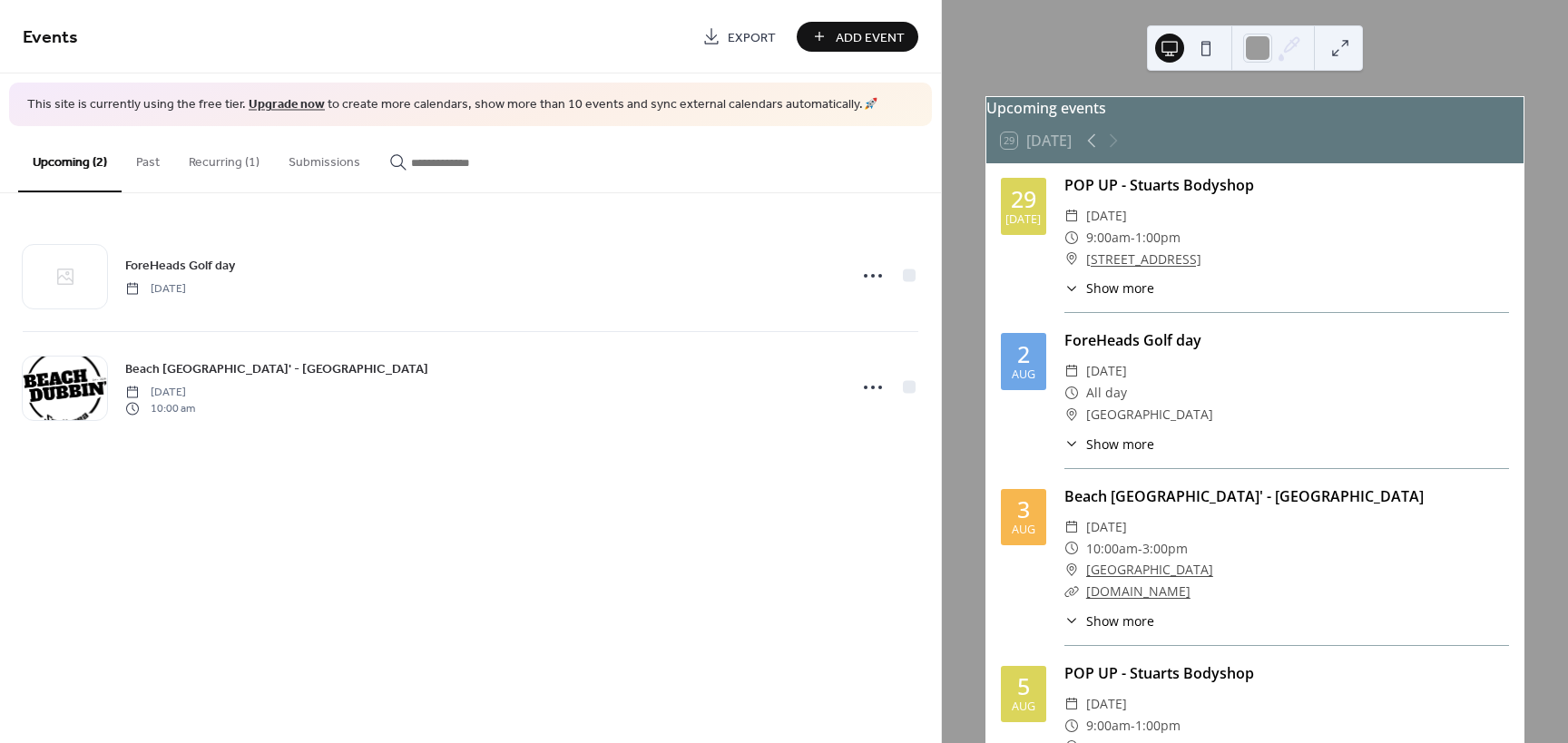 click on "Upcoming events 29 Today 29 Jul POP UP - Stuarts Bodyshop ​ Tuesday, July 29, 2025 ​ 9:00am - 1:00pm ​ Stuarts Bodyshop, Ackworth road, Hilsea PO3 5HU ​ Show more ☕ CamperLatte Pop-Up Coffee Van – Every Tuesday! ☕ We're brewing up your favorite coffees every Tuesday at Stuart's Bodyshop, Hilsea! Serving up the best blend of coffee beans from Brazil and Uganda roasted locally at Broadway Coffee Roasters! 📍 Location: Stuart's Bodyshop, Ackworth Road, Hilsea PO3 5HU 🕘 Time: 9:00 AM – 1:00 PM 📆 Every Tuesday Come grab a fresh cup of locally roasted coffee, tasty treats, and good vibes from our cozy camper van. Whether you're on a break, passing by, or just need a caffeine fix – we've got you covered! Support local – sip happy! 💛 2 Aug ForeHeads Golf day  ​ Saturday, August 2, 2025 ​ All day ​ Meon Valley golf course ​ Show more Pop up event for Foreheads Golf day at Meon Valley golf course 3 Aug Beach Dubbin' - Southsea Common ​ Sunday, August 3, 2025 ​ 10:00am - 3:00pm" at bounding box center (1255, 371) 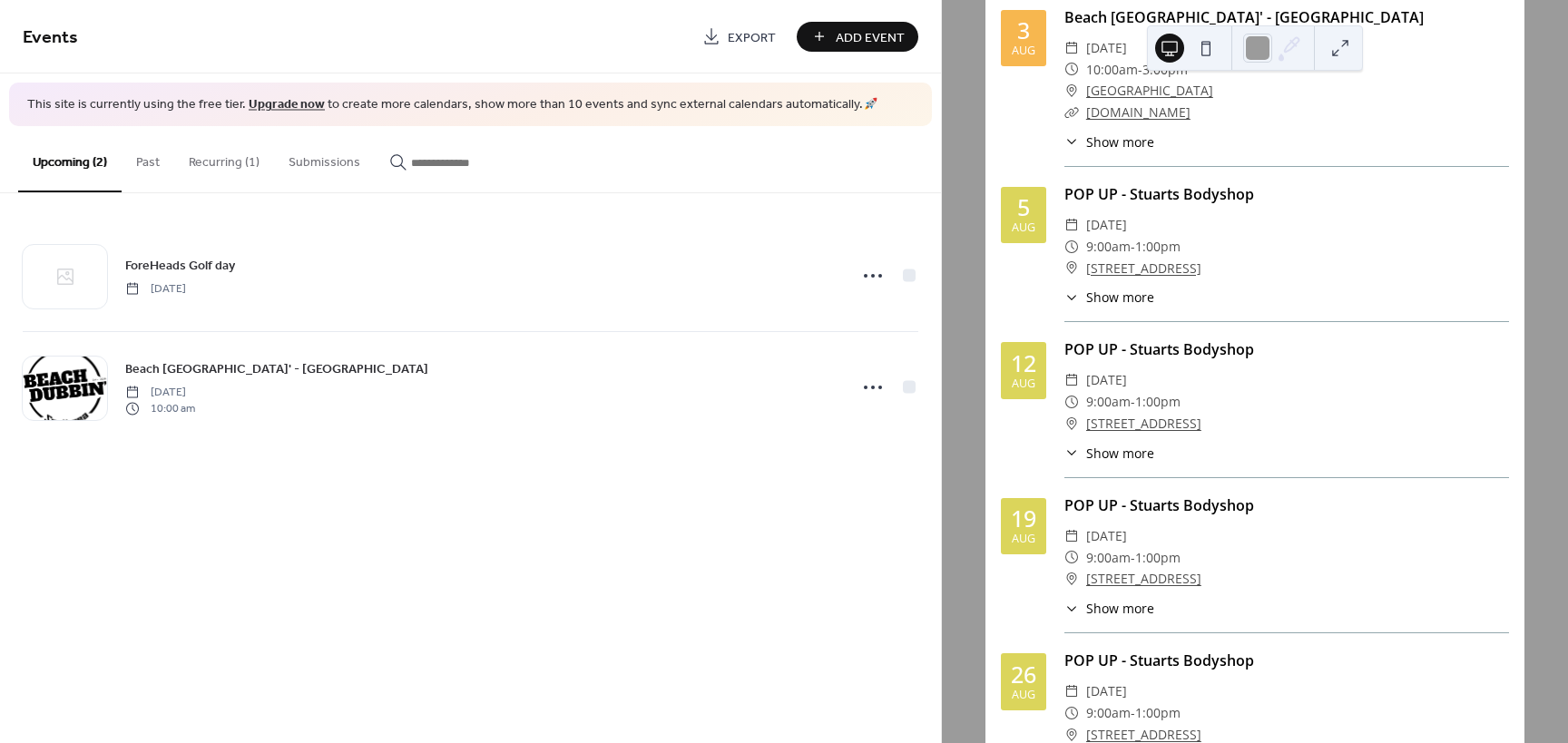 scroll, scrollTop: 619, scrollLeft: 0, axis: vertical 